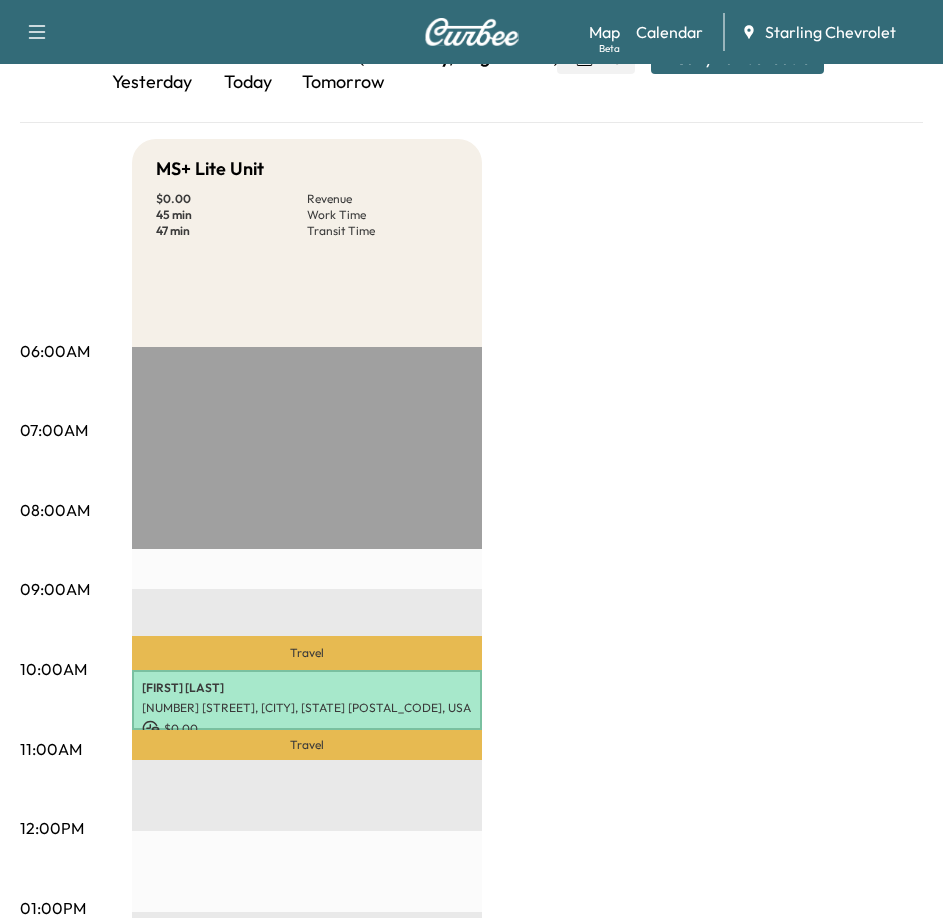 scroll, scrollTop: 0, scrollLeft: 0, axis: both 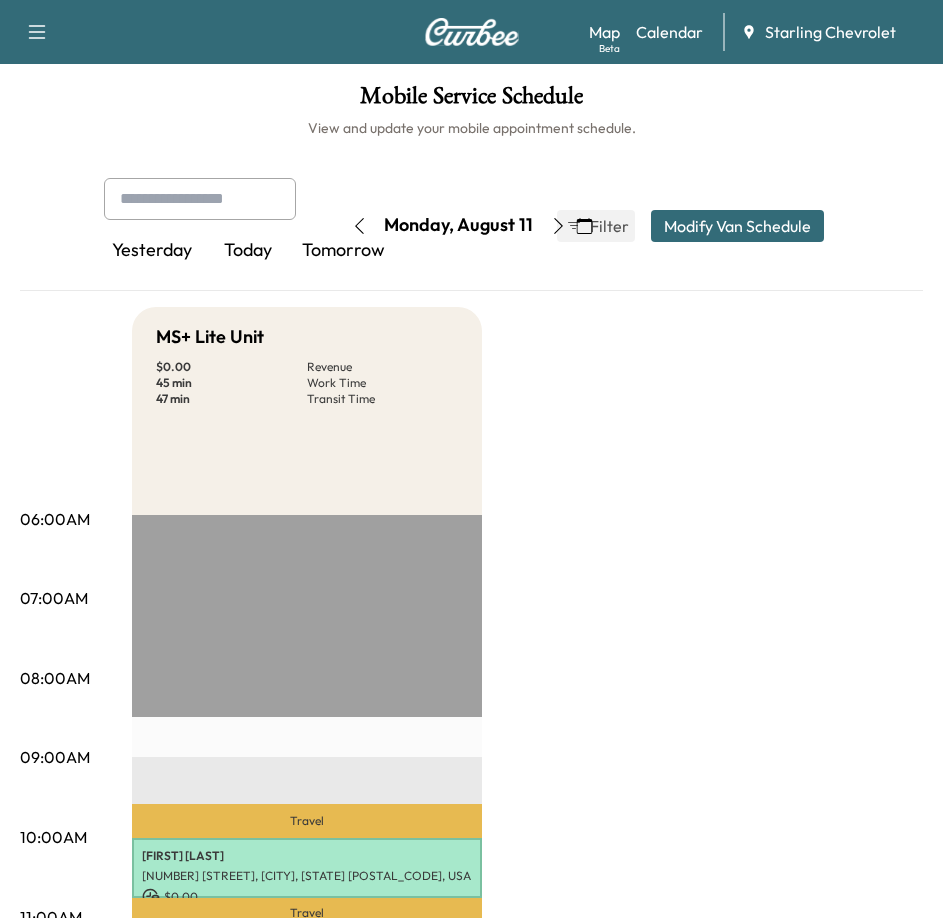 click 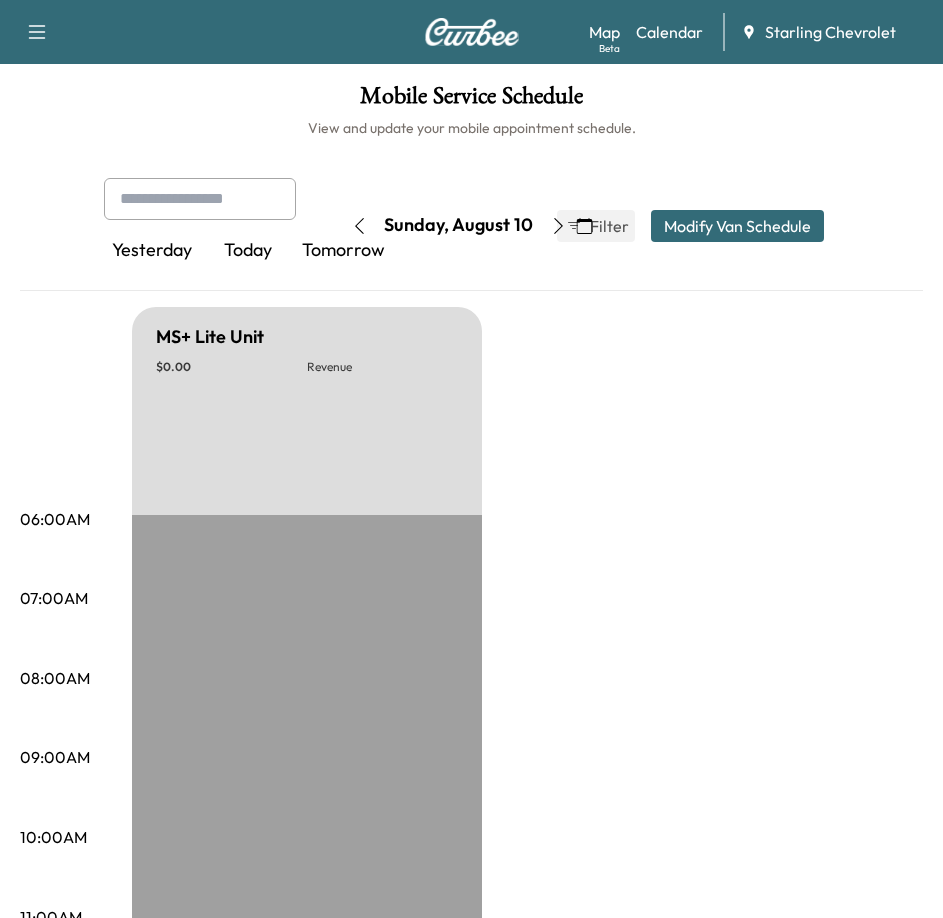 click 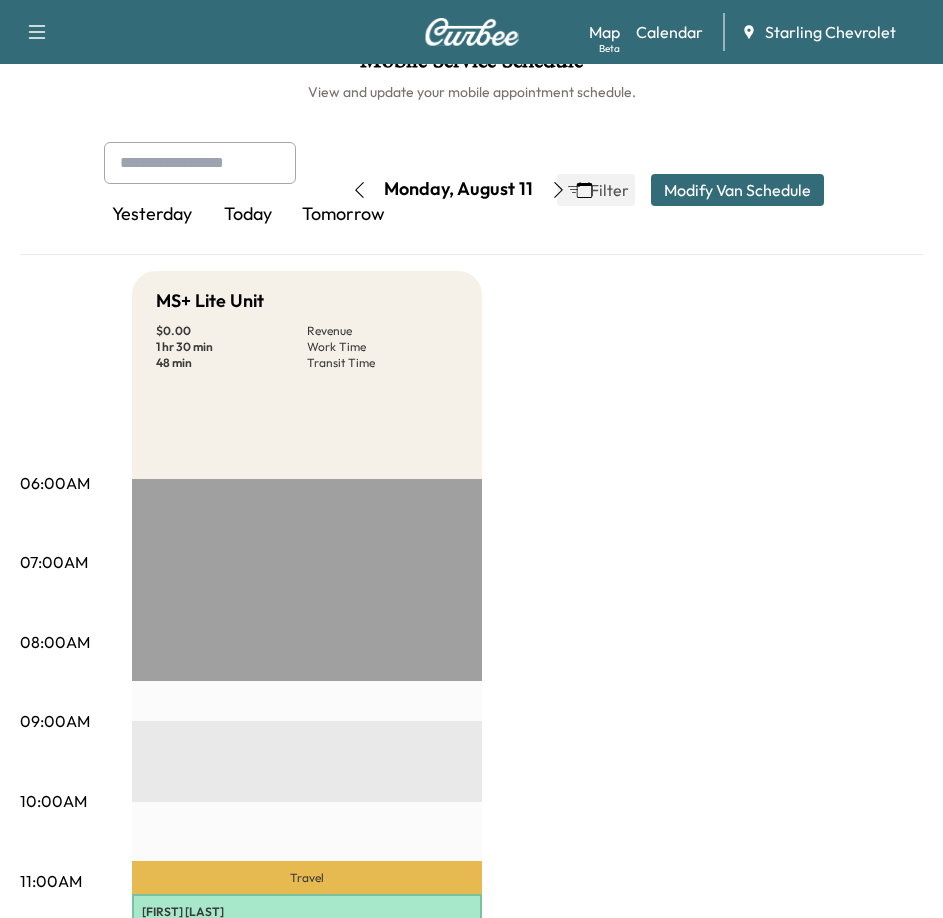 scroll, scrollTop: 0, scrollLeft: 0, axis: both 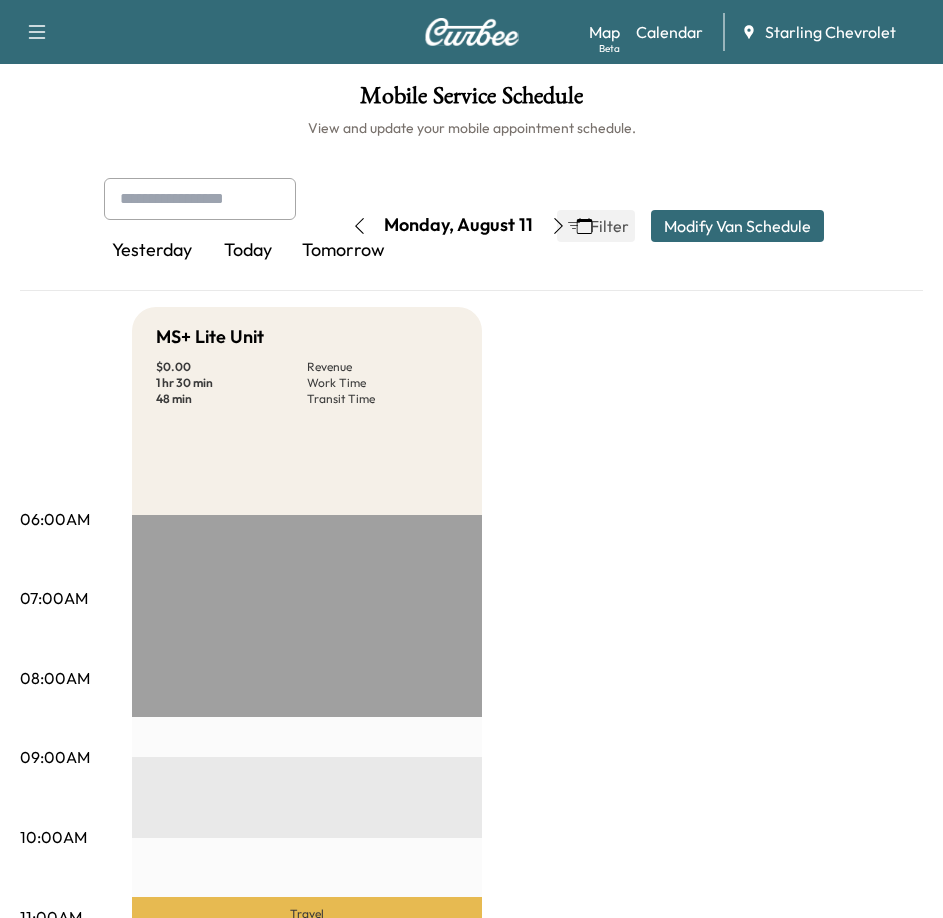 click 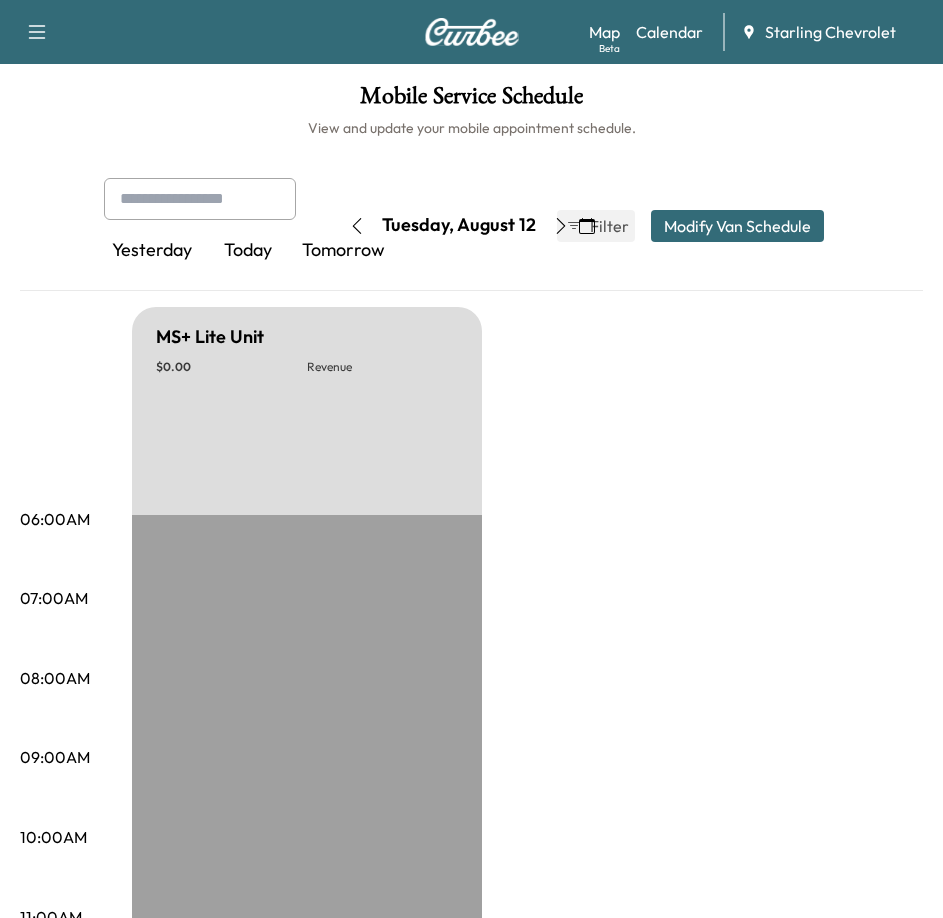 click at bounding box center [561, 226] 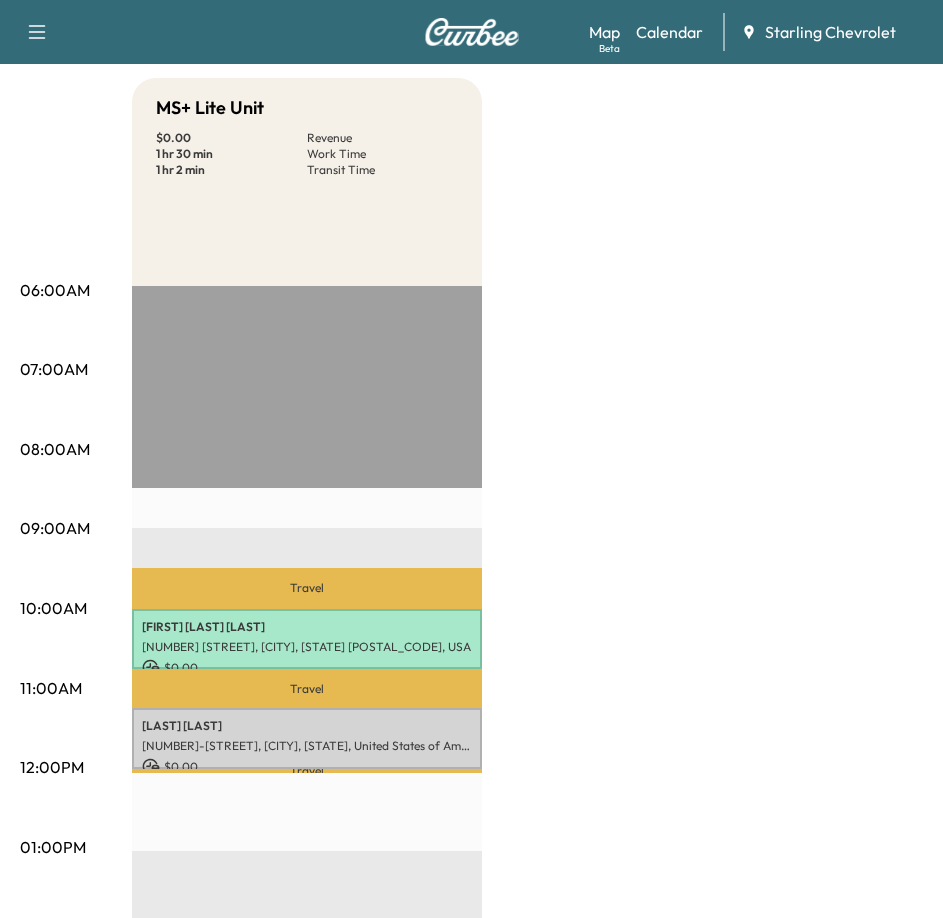 scroll, scrollTop: 300, scrollLeft: 0, axis: vertical 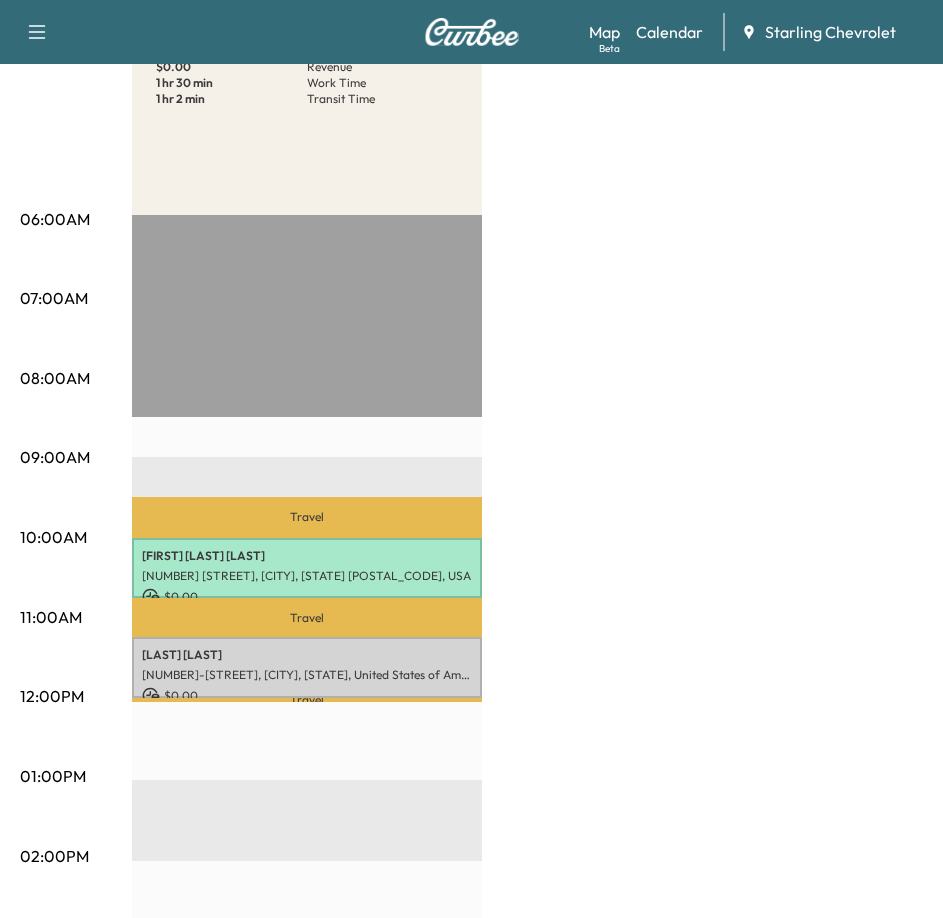 click on "MS+ Lite Unit $ 0.00 Revenue 1 hr 30 min Work Time 1 hr 2 min Transit Time Travel [FIRST]   [LAST] [NUMBER] [STREET], [CITY], [STATE], USA   $ 0.00 10:00 am  -  10:45 am Travel [FIRST]   [LAST] [NUMBER]-[STREET], [CITY], [STATE], United States of America    $ 0.00 11:14 am  -  11:59 am Travel EST Start" at bounding box center (527, 757) 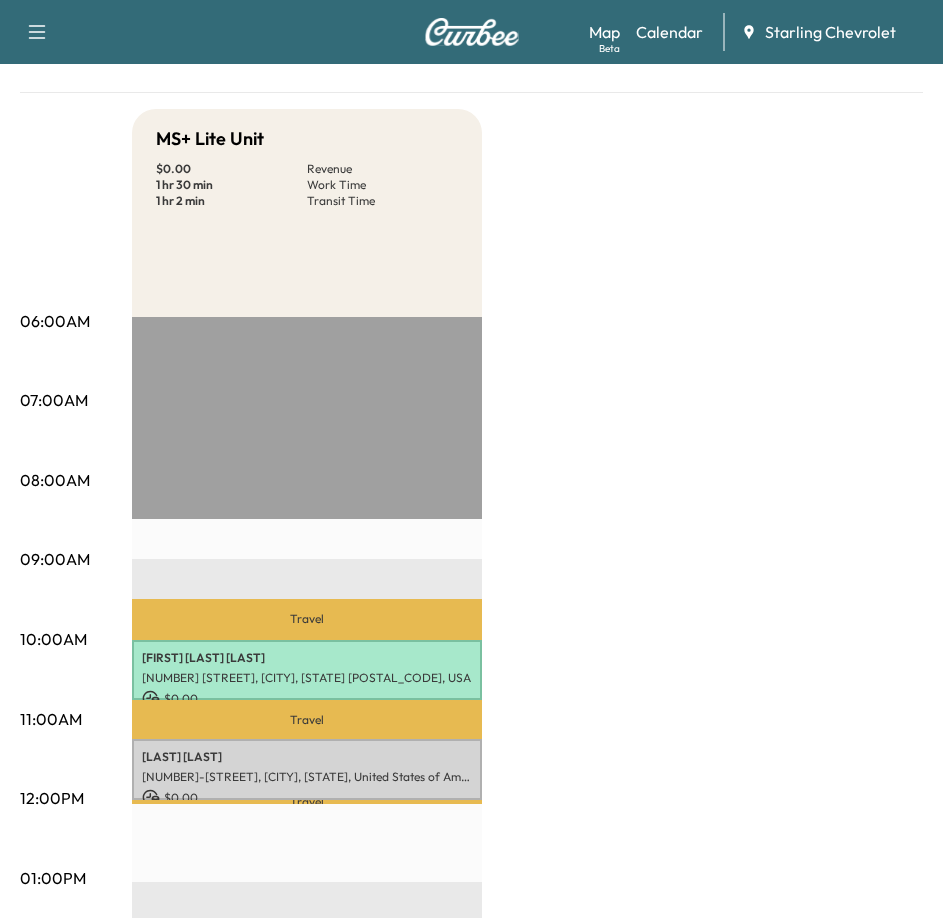 scroll, scrollTop: 100, scrollLeft: 0, axis: vertical 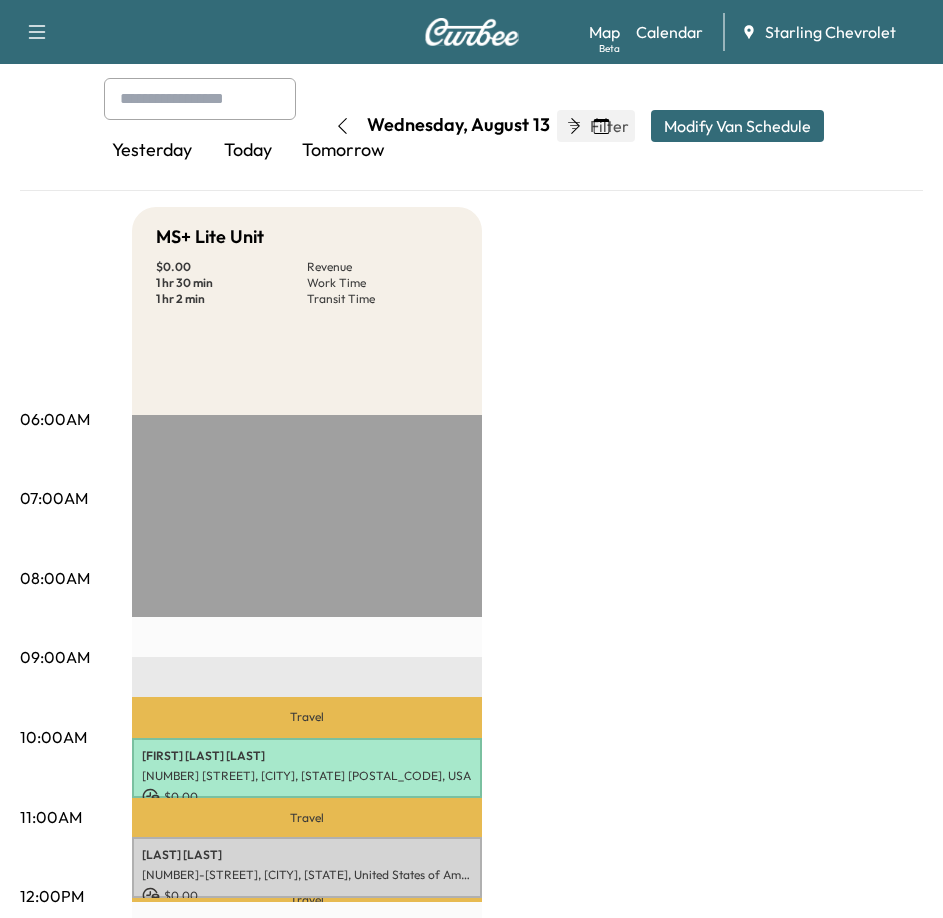 click at bounding box center (200, 99) 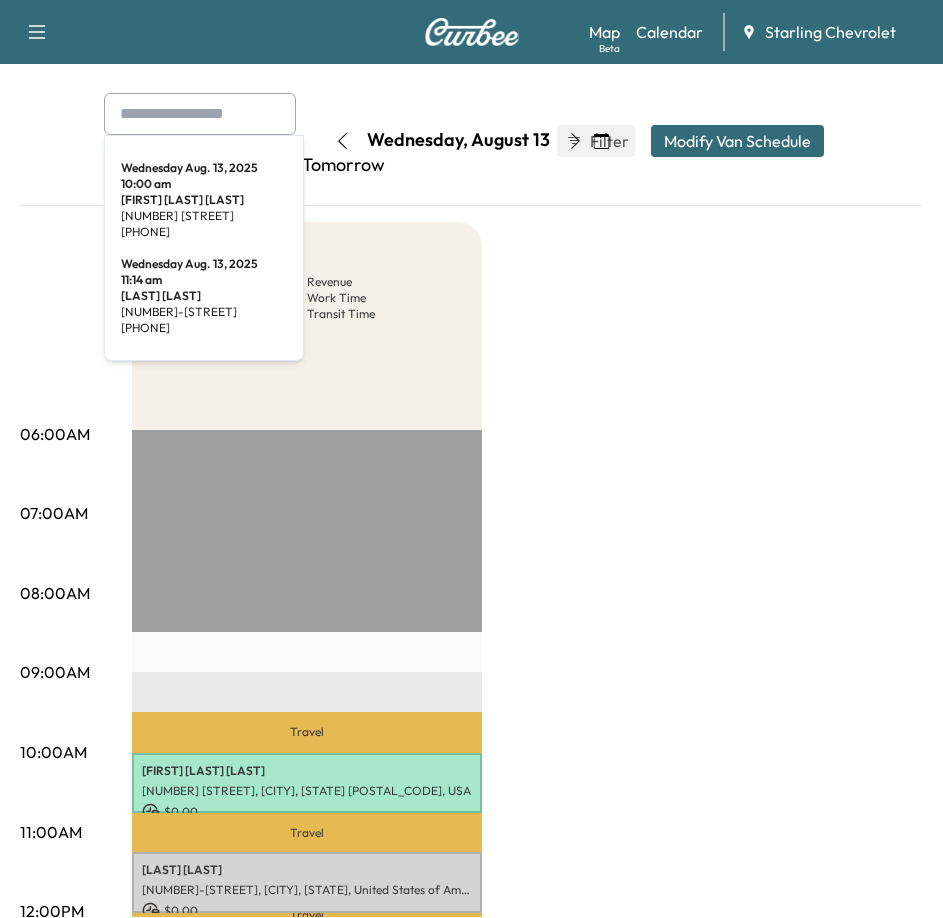 scroll, scrollTop: 0, scrollLeft: 0, axis: both 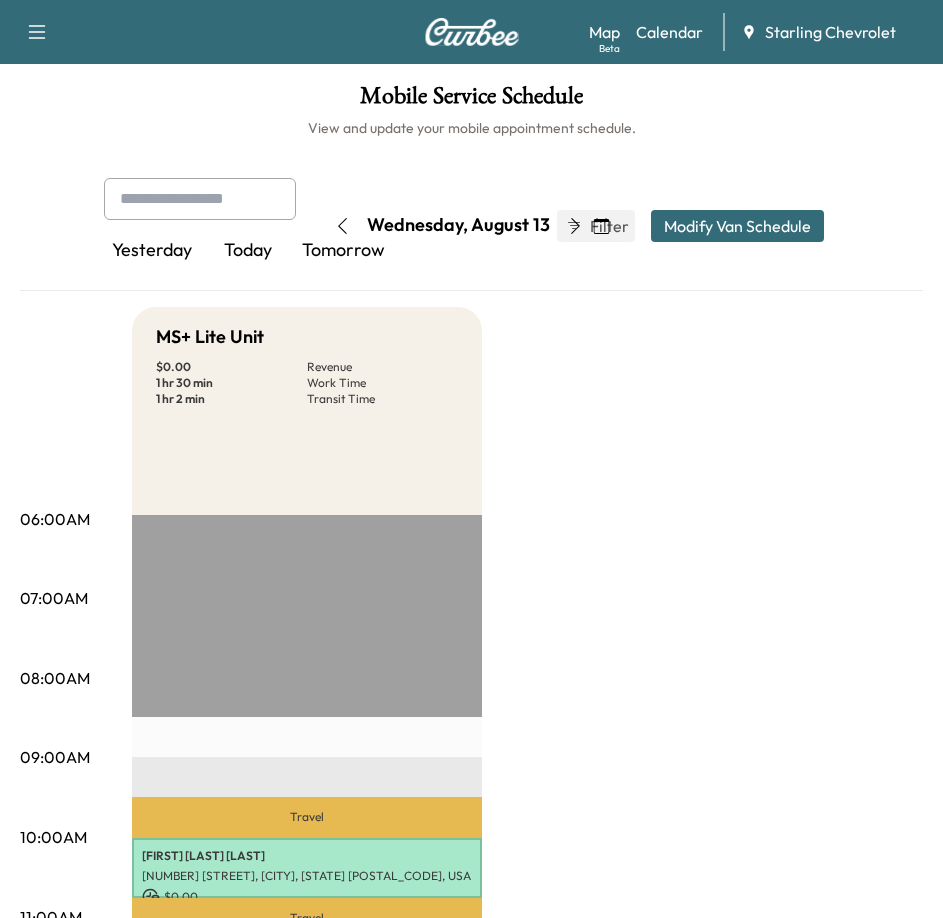 click 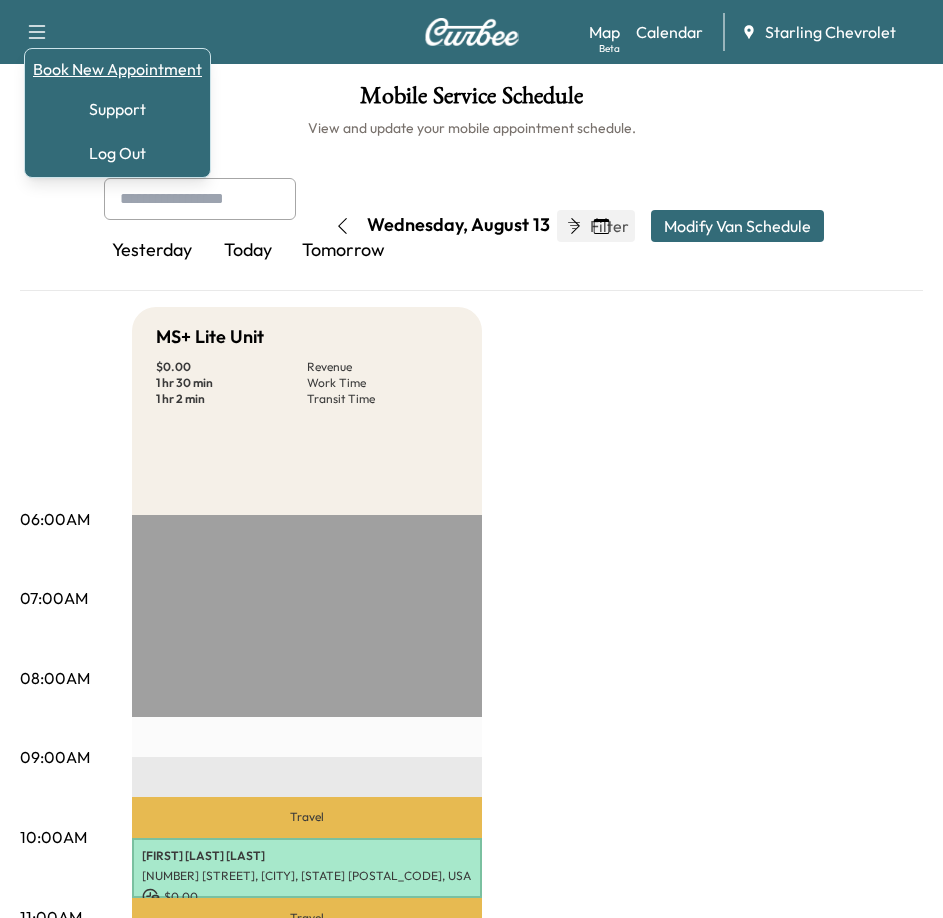 click on "Book New Appointment" at bounding box center (117, 69) 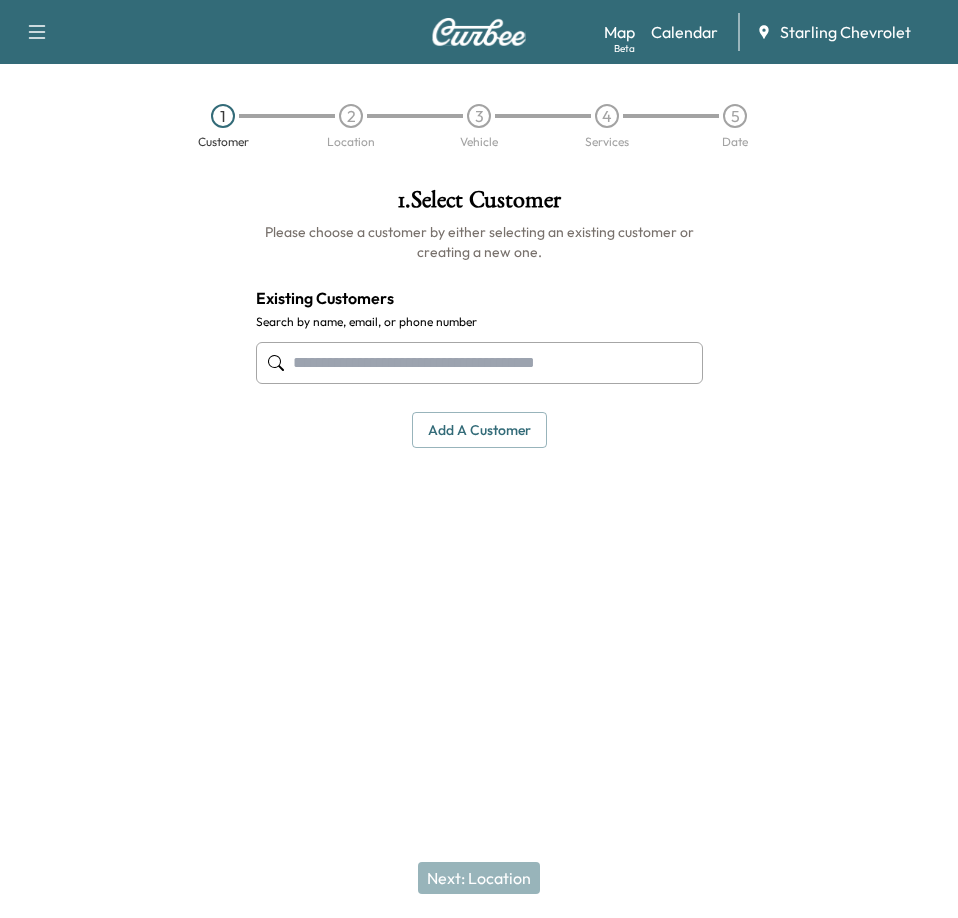 click at bounding box center [479, 363] 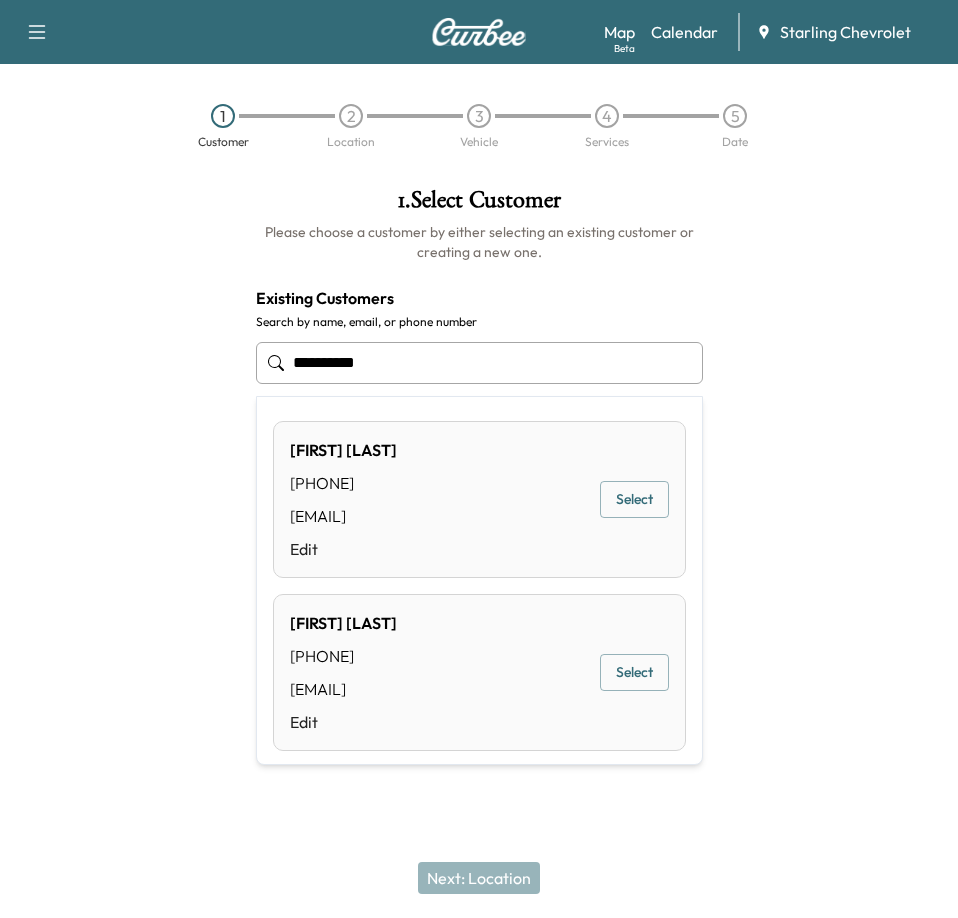 click on "Select" at bounding box center [634, 499] 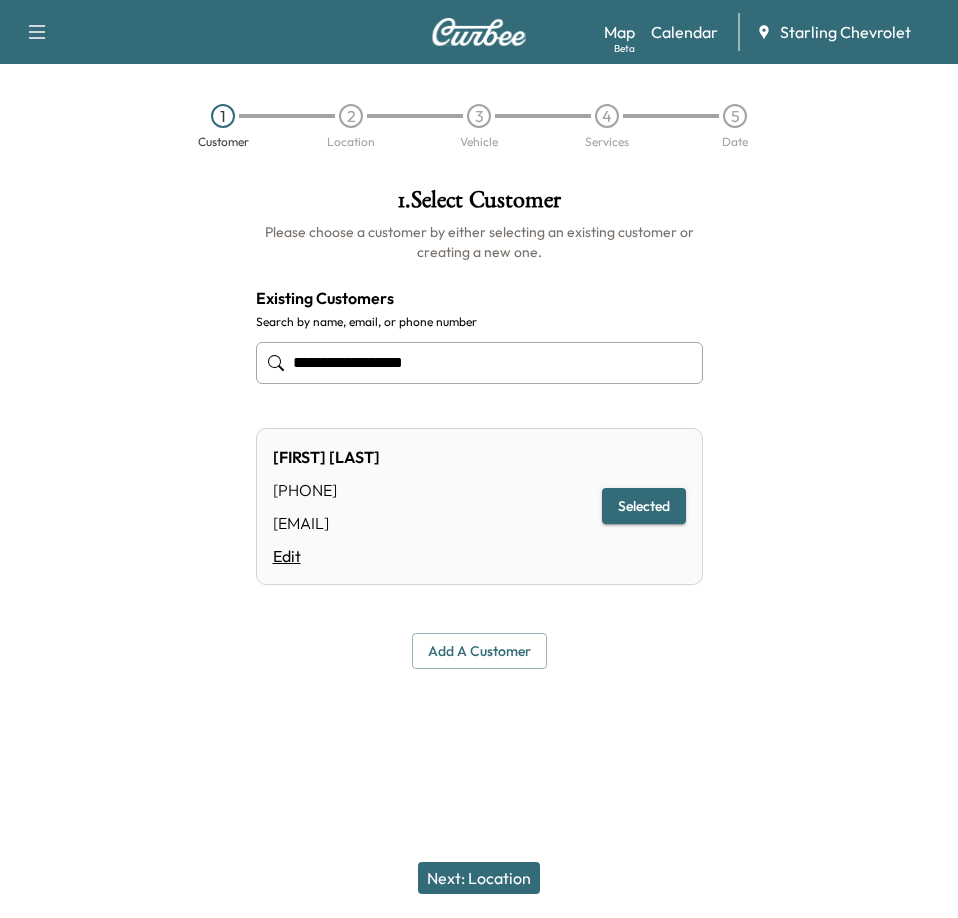 type on "**********" 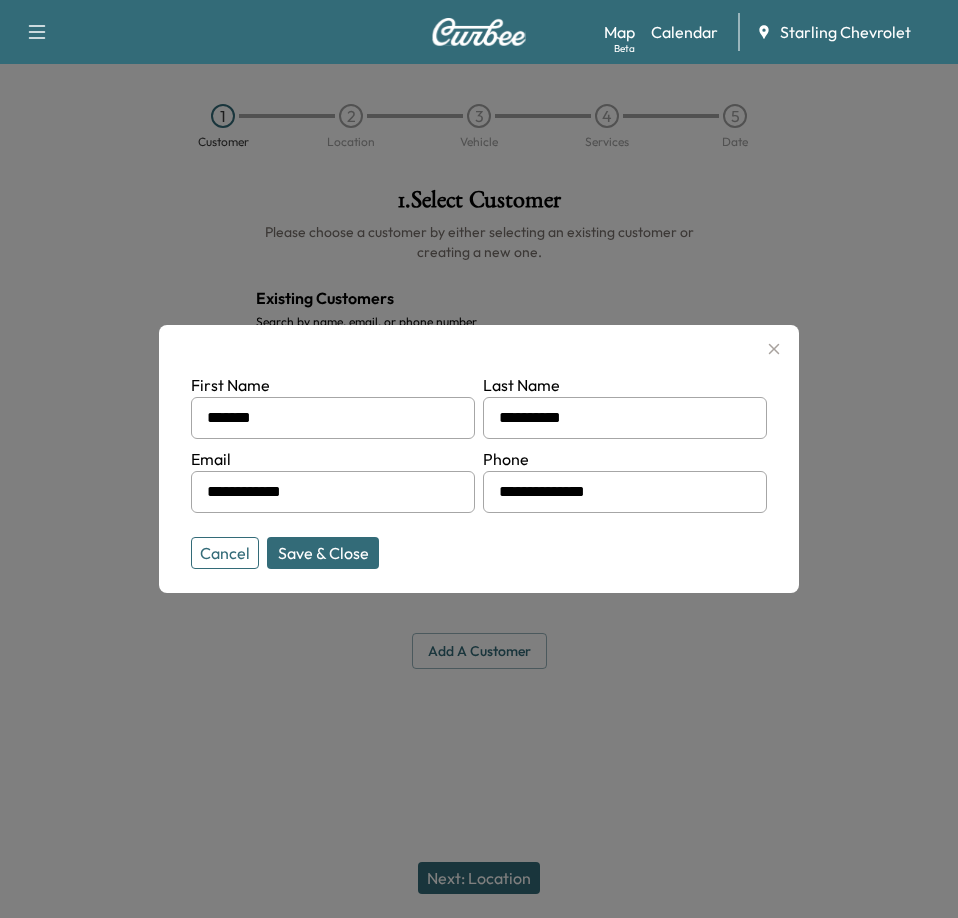 click on "*******" at bounding box center [333, 418] 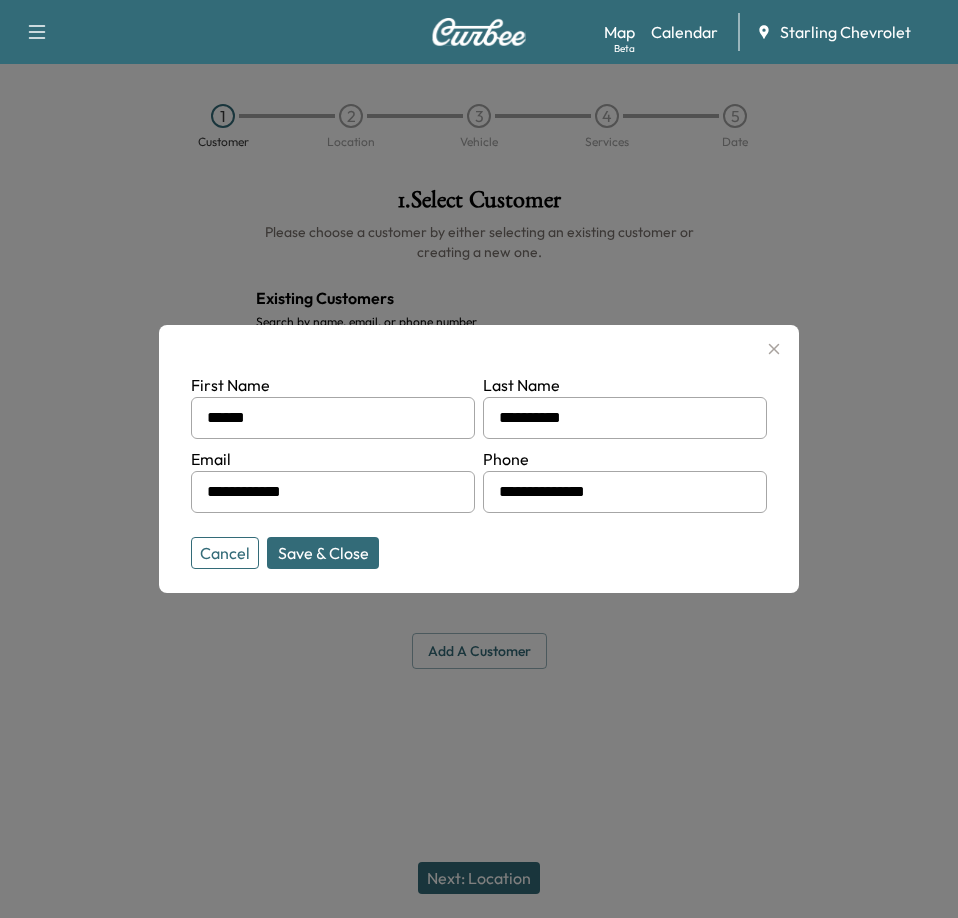 type on "******" 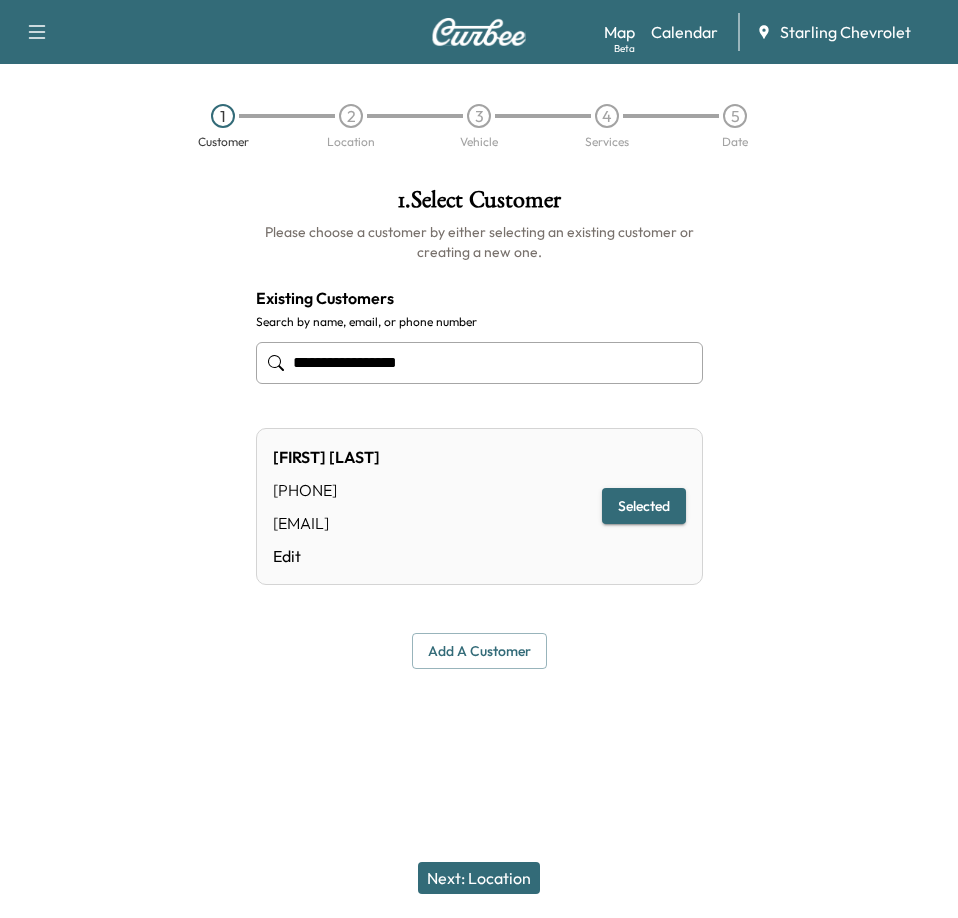 click on "Next: Location" at bounding box center (479, 878) 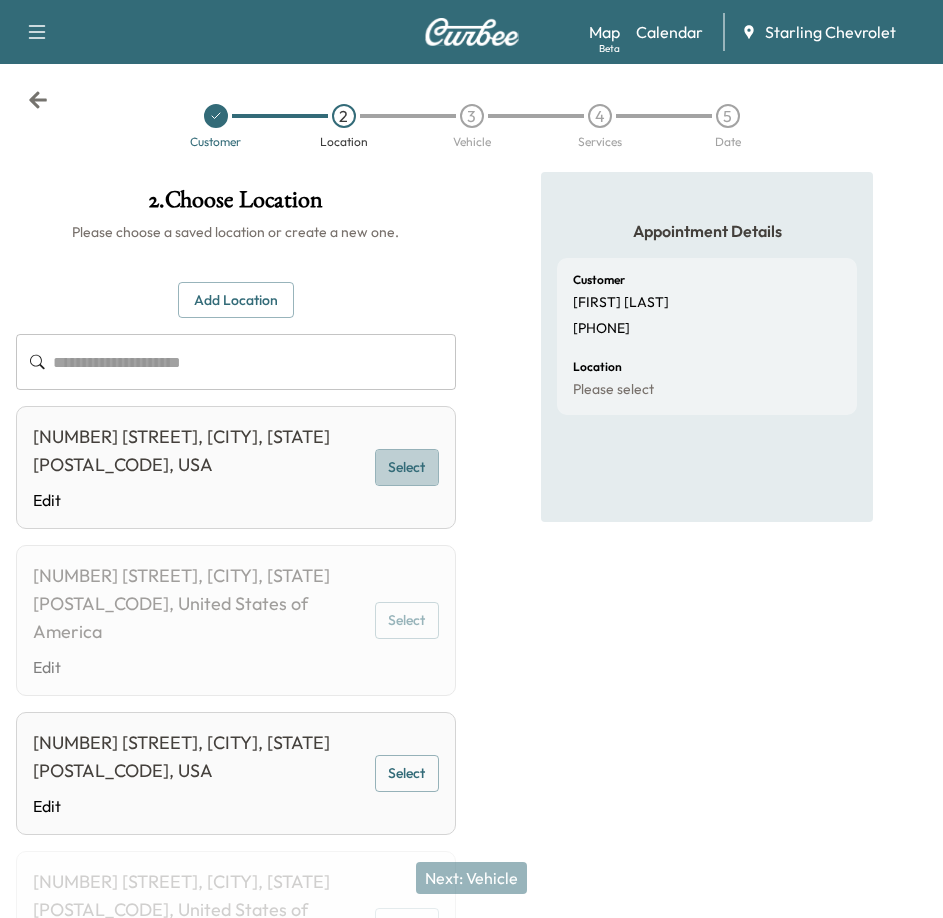 click on "Select" at bounding box center (407, 467) 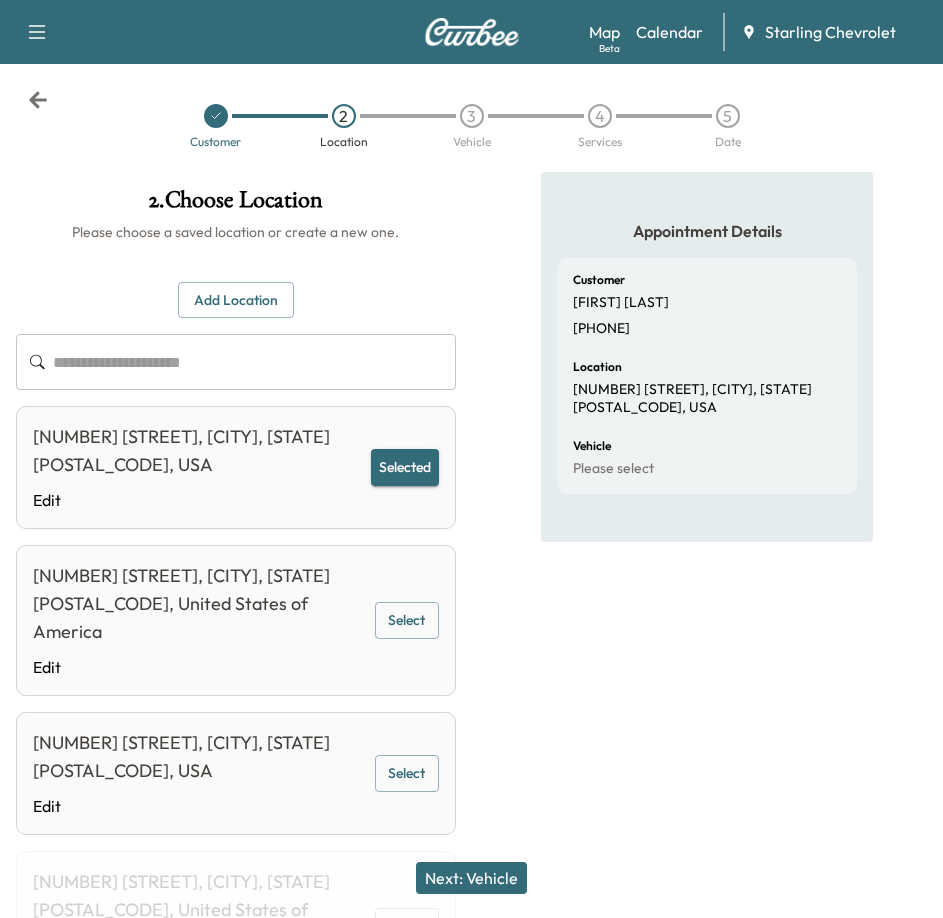 click on "Next: Vehicle" at bounding box center [471, 878] 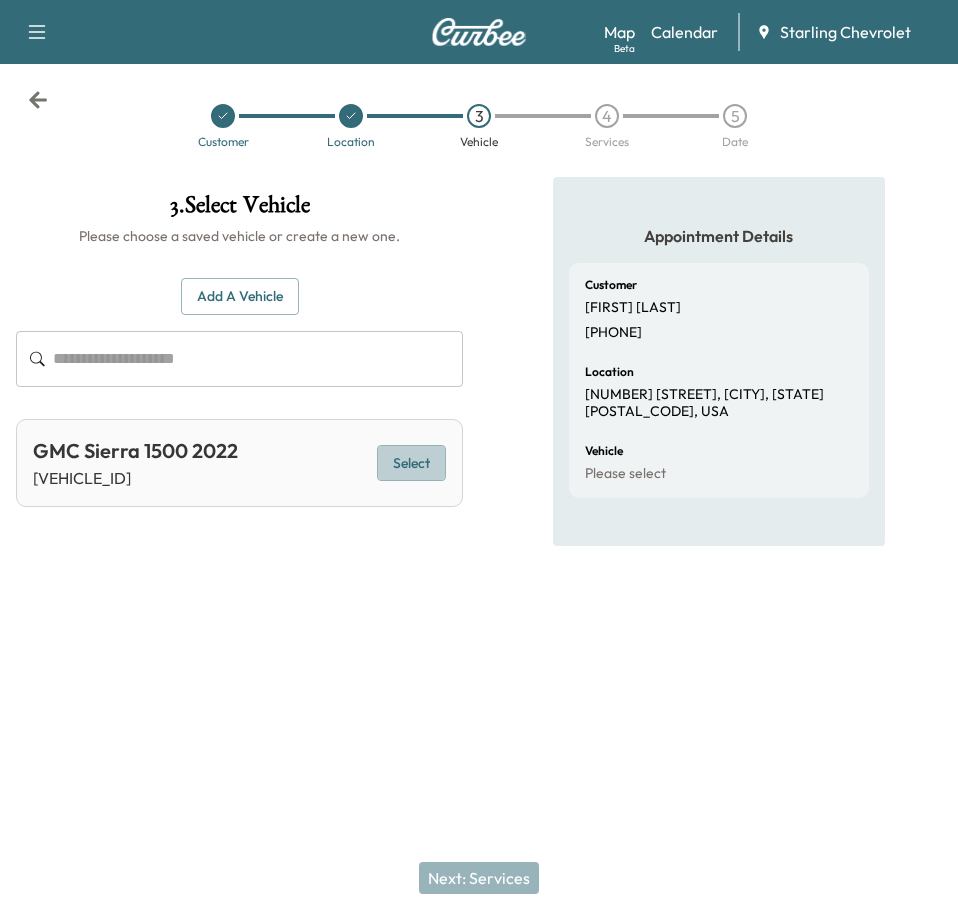 click on "Select" at bounding box center [411, 463] 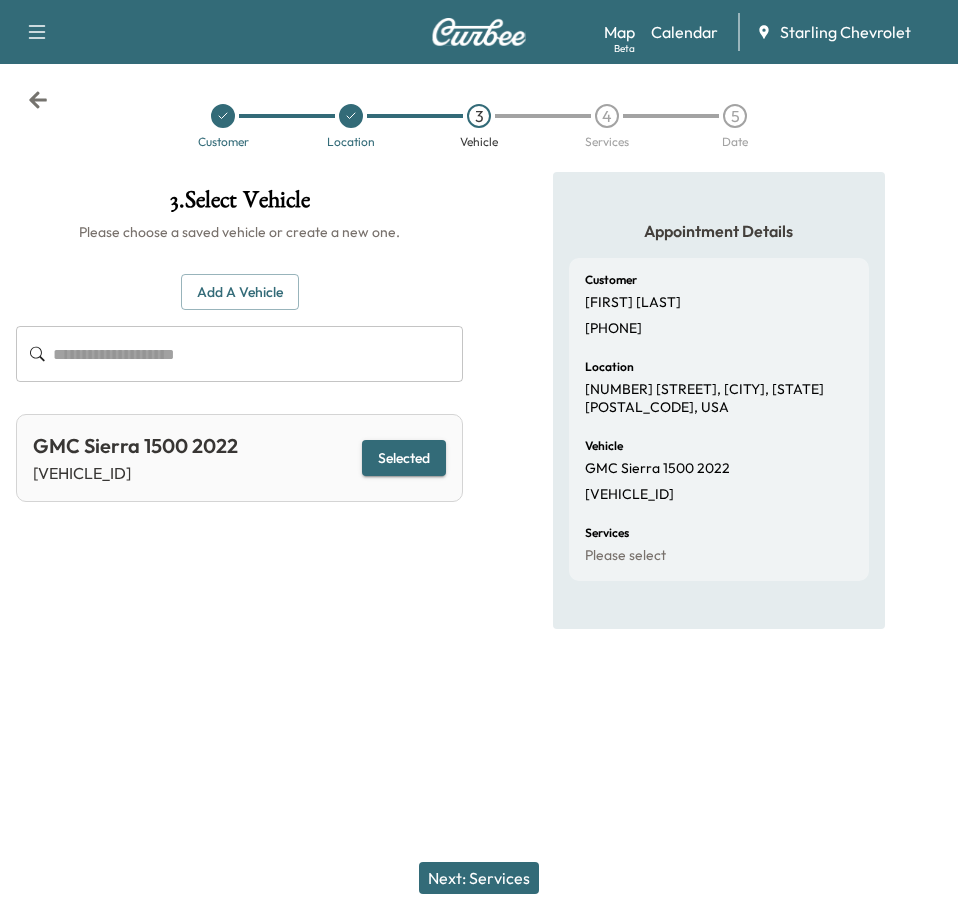 click on "Next: Services" at bounding box center (479, 878) 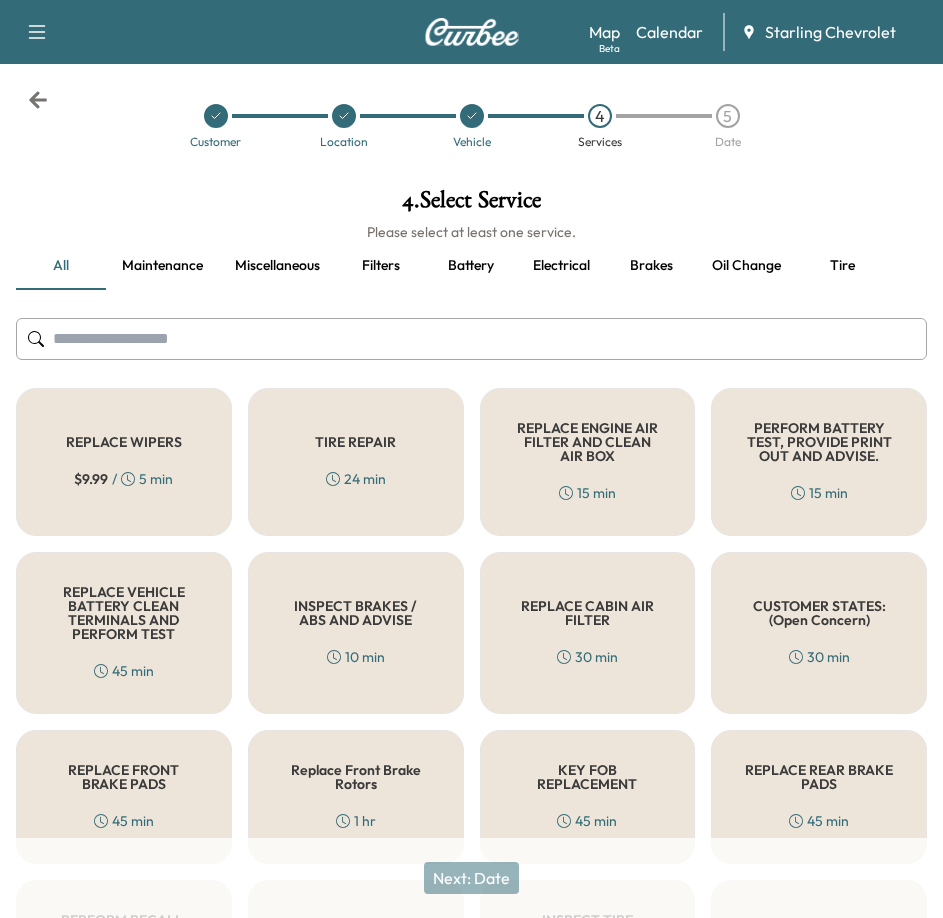 click at bounding box center (471, 339) 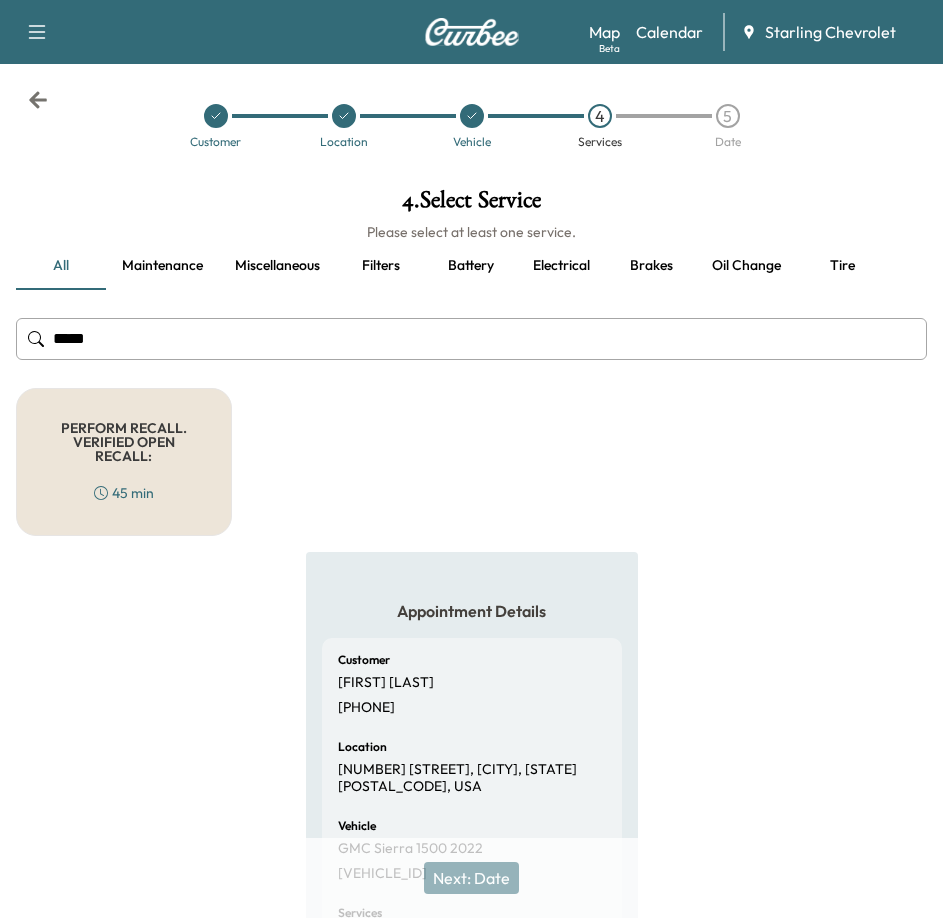 type on "*****" 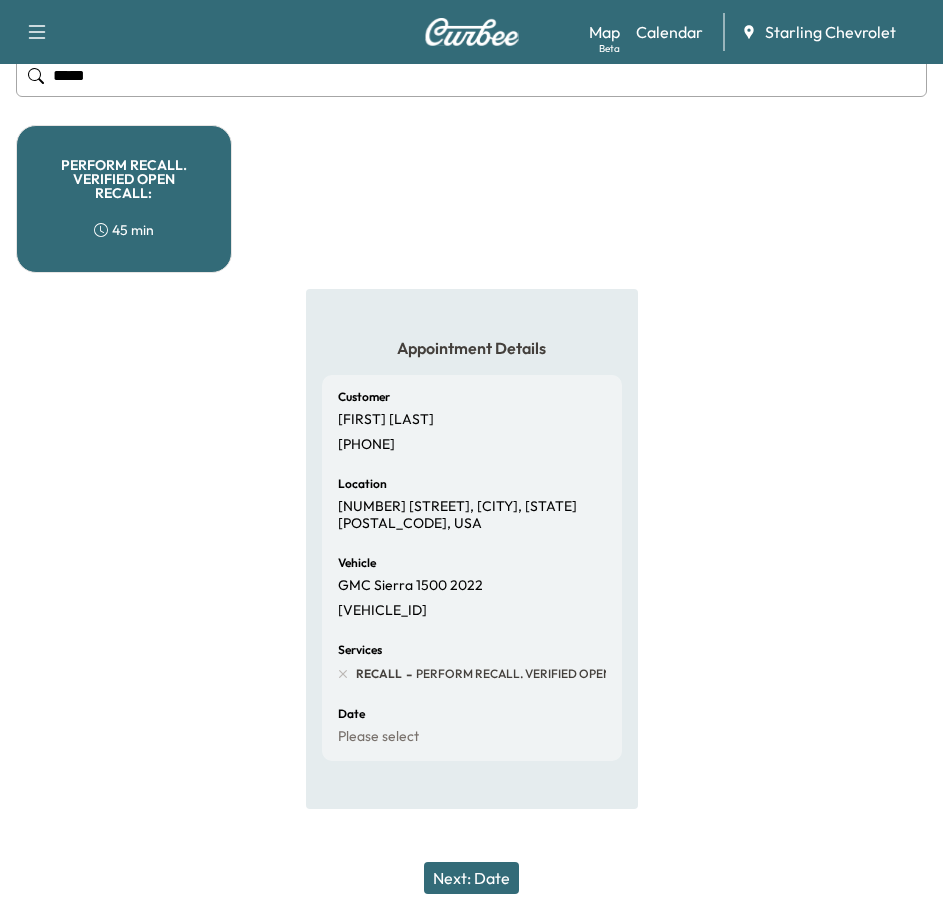 scroll, scrollTop: 298, scrollLeft: 0, axis: vertical 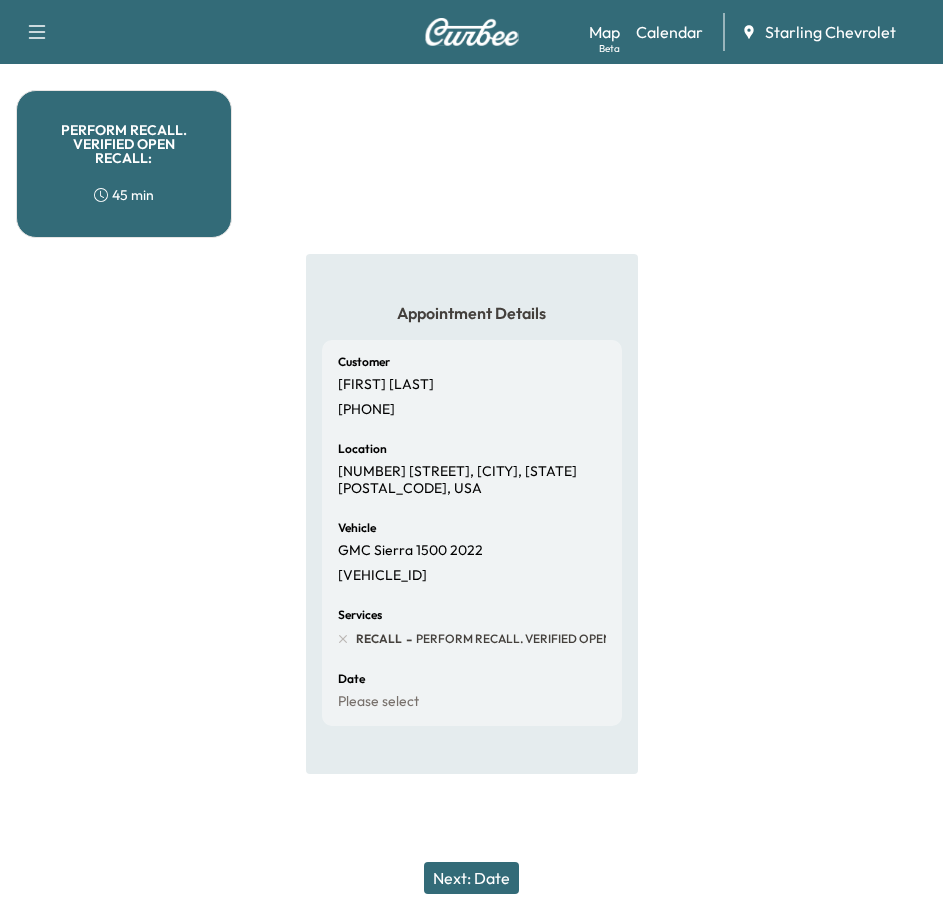 click on "Next: Date" at bounding box center [471, 878] 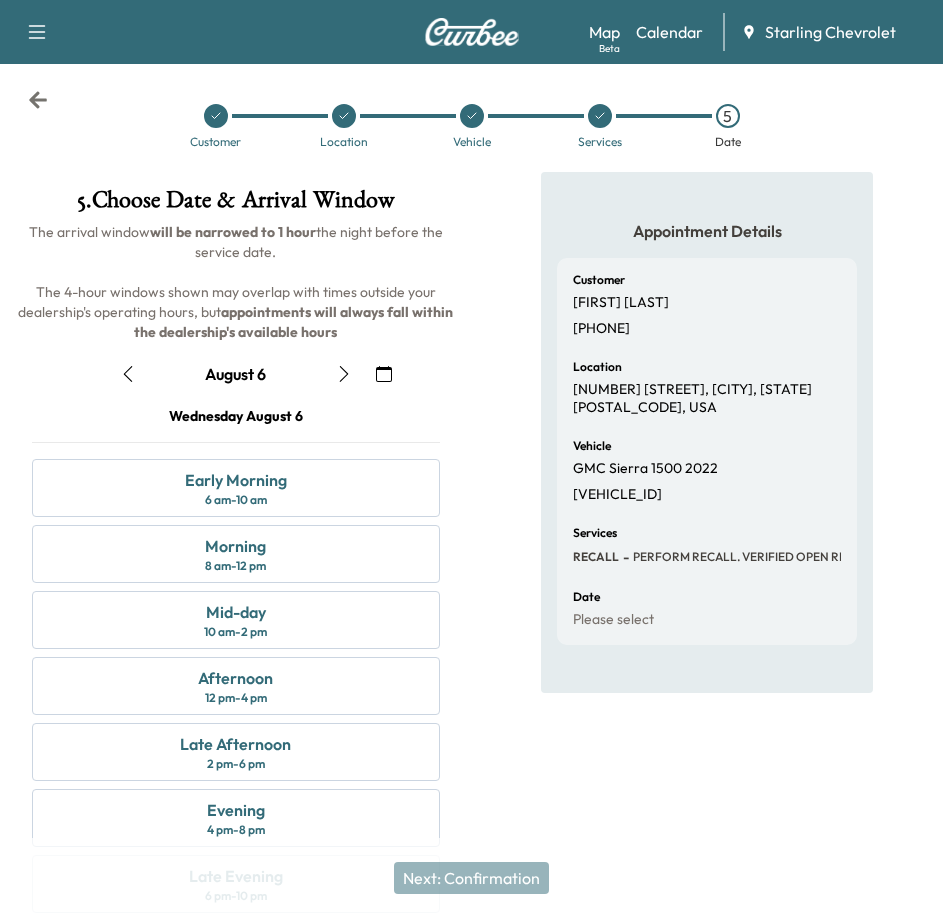 click 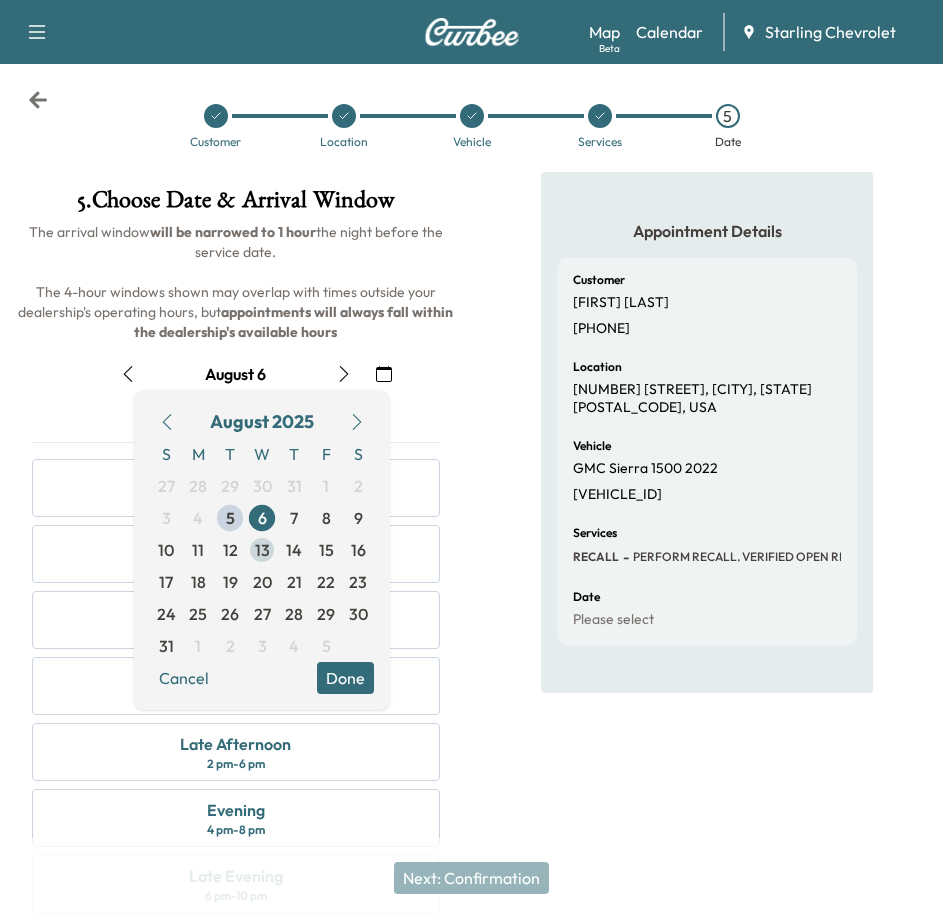 click on "13" at bounding box center (262, 550) 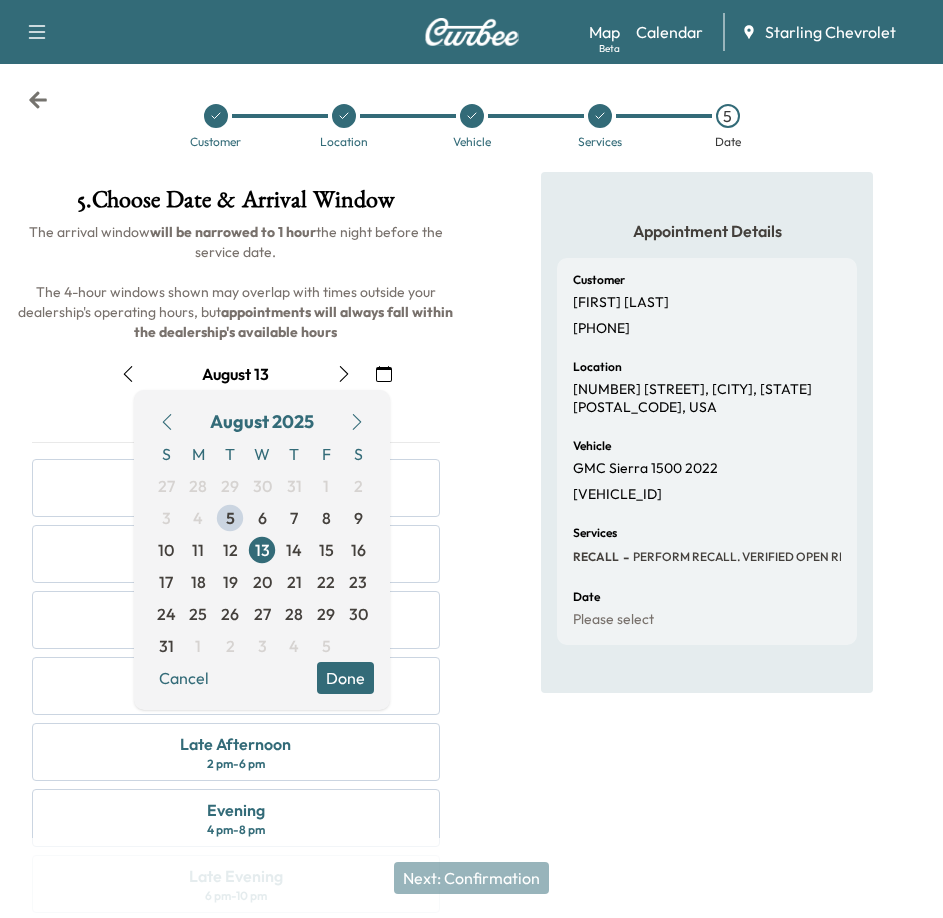 click on "Done" at bounding box center [345, 678] 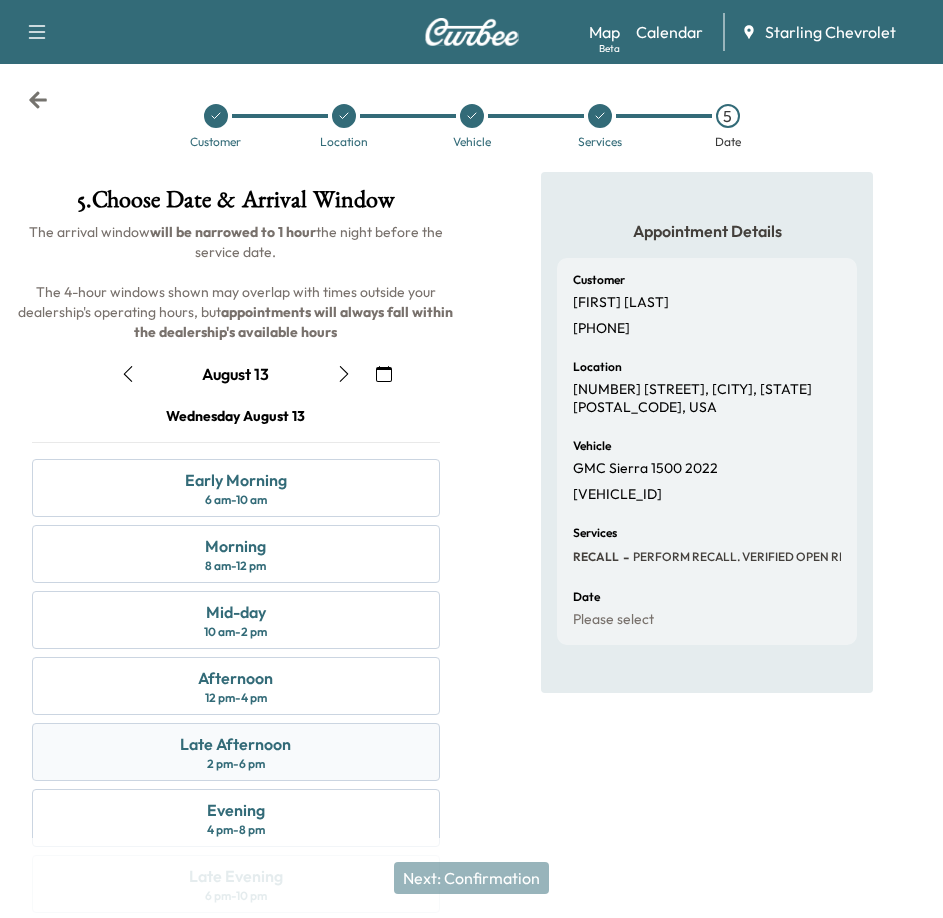 click on "Late Afternoon 2 pm  -  6 pm" at bounding box center [236, 752] 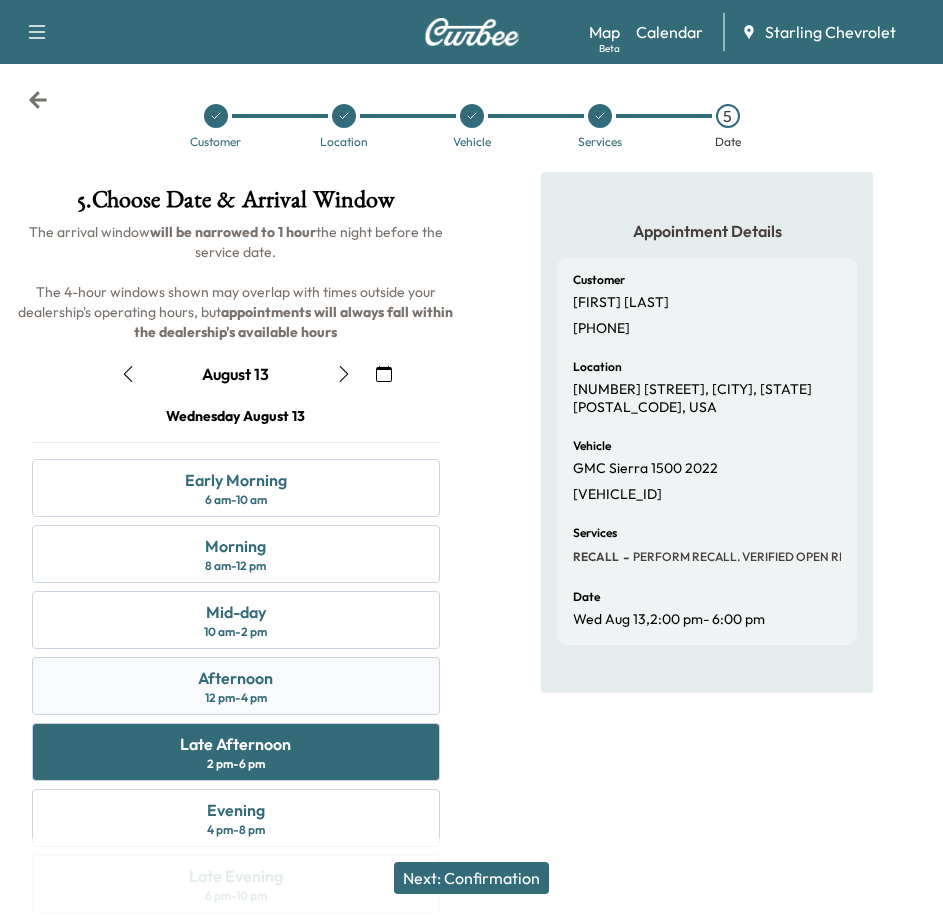 click on "Afternoon 12 pm  -  4 pm" at bounding box center (236, 686) 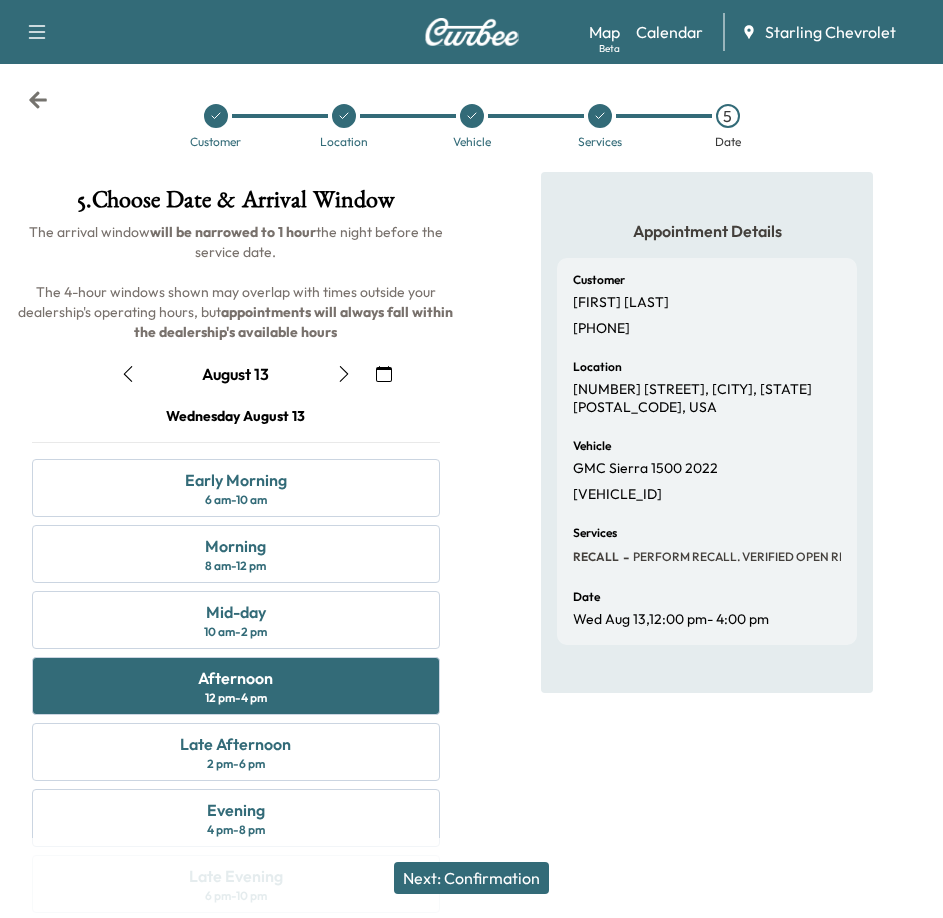 click on "Next: Confirmation" at bounding box center (471, 878) 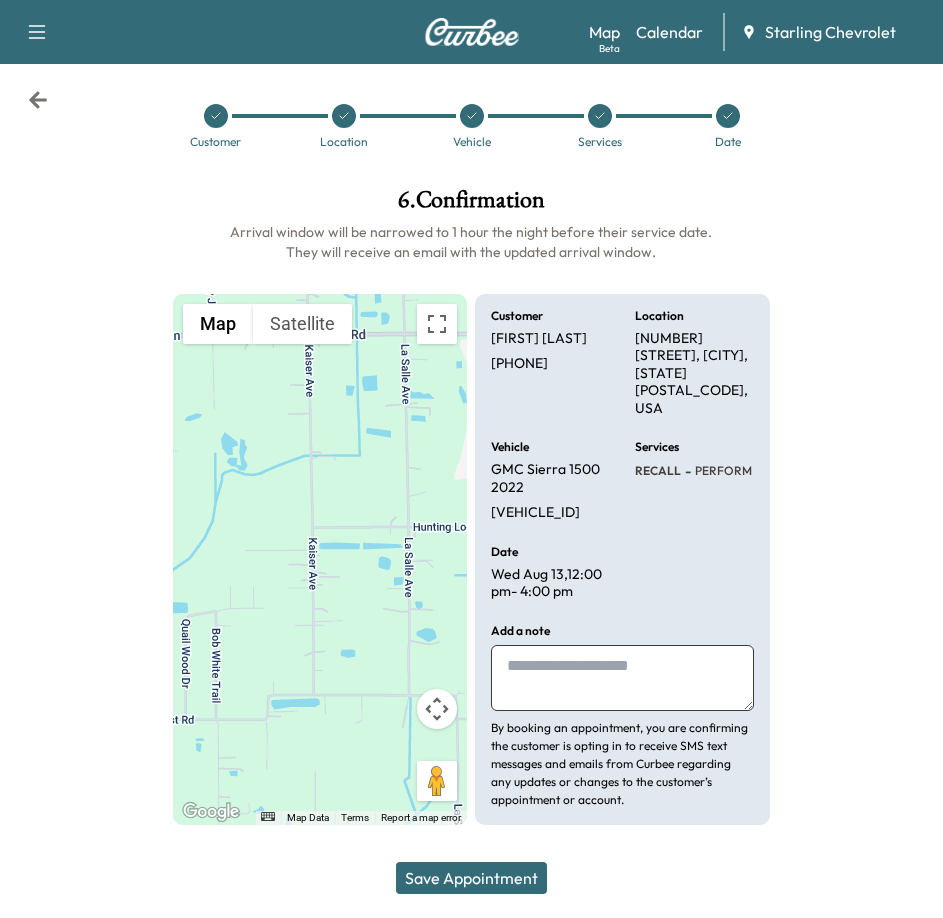 click at bounding box center [622, 678] 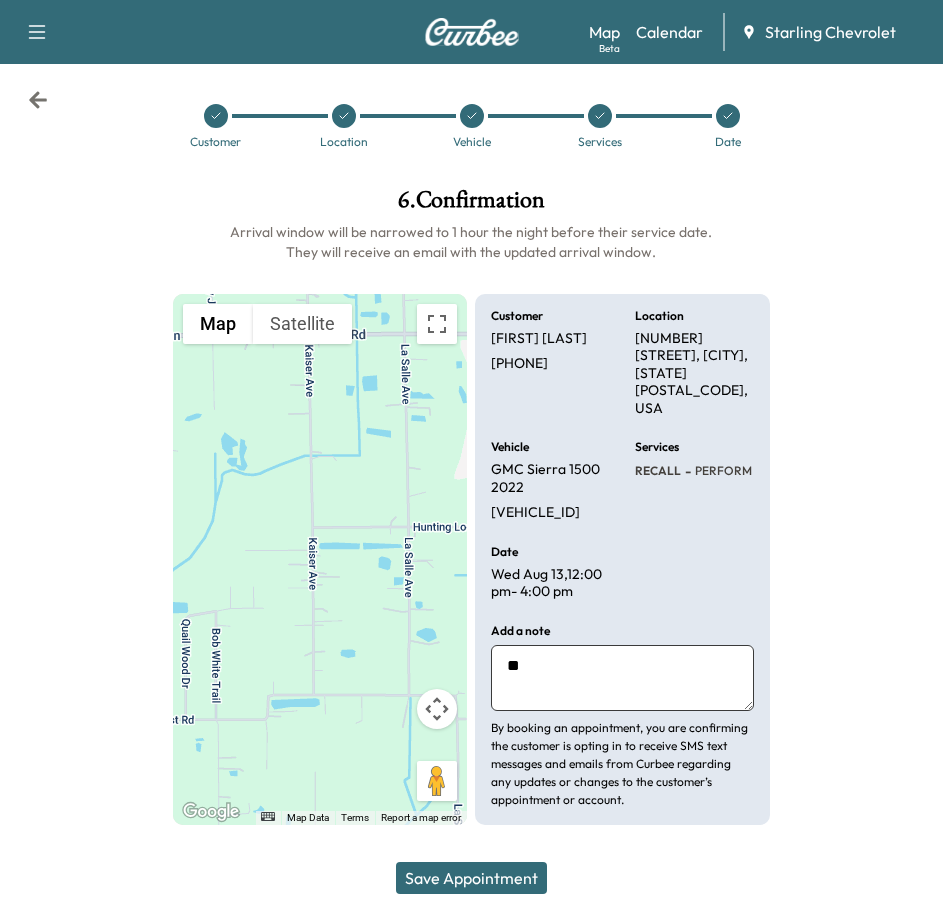 type on "*" 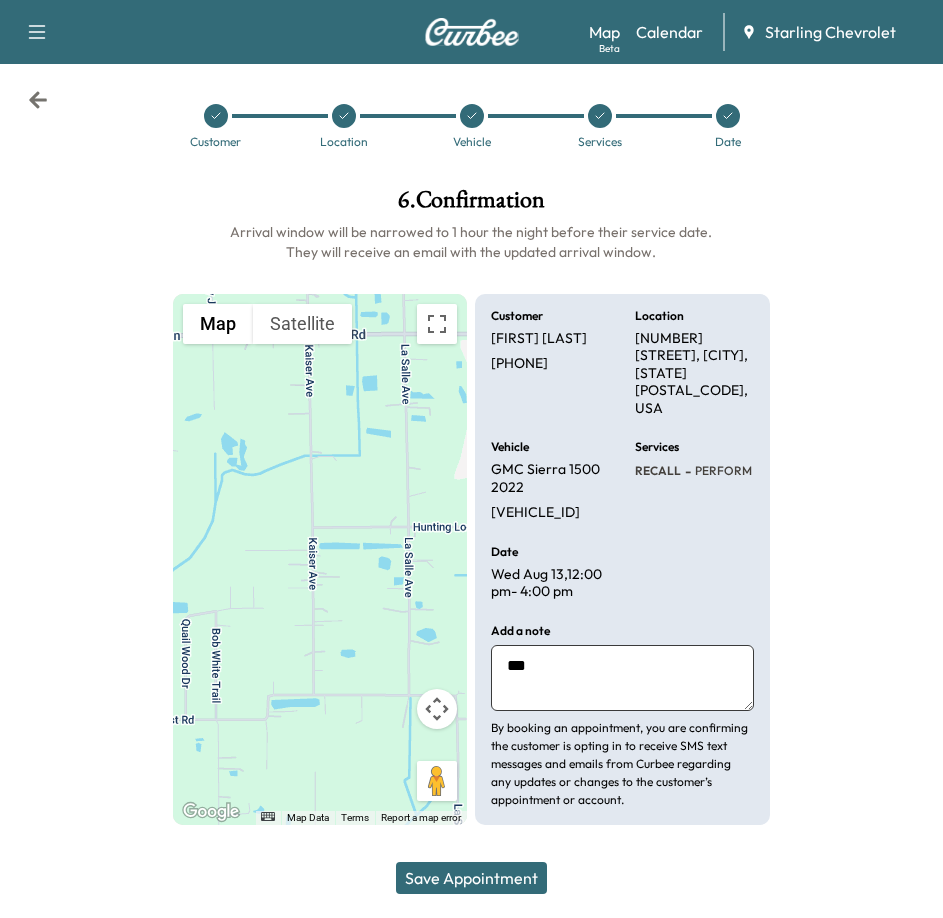 type on "**" 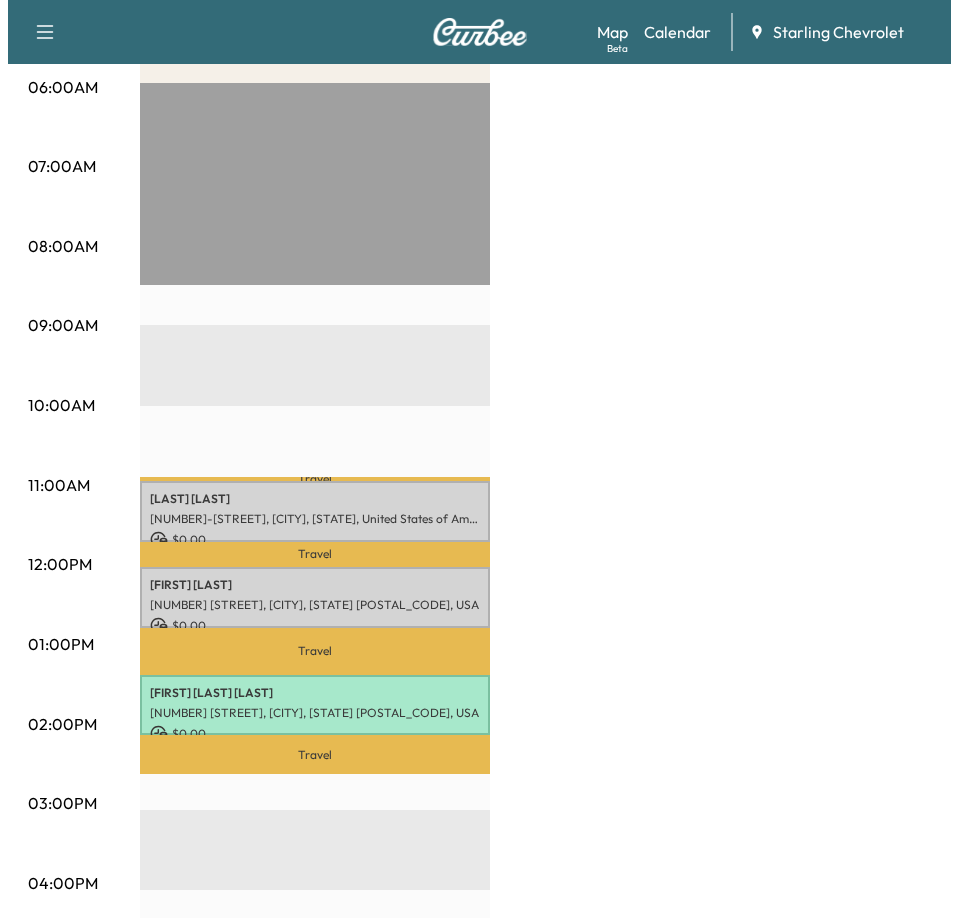 scroll, scrollTop: 500, scrollLeft: 0, axis: vertical 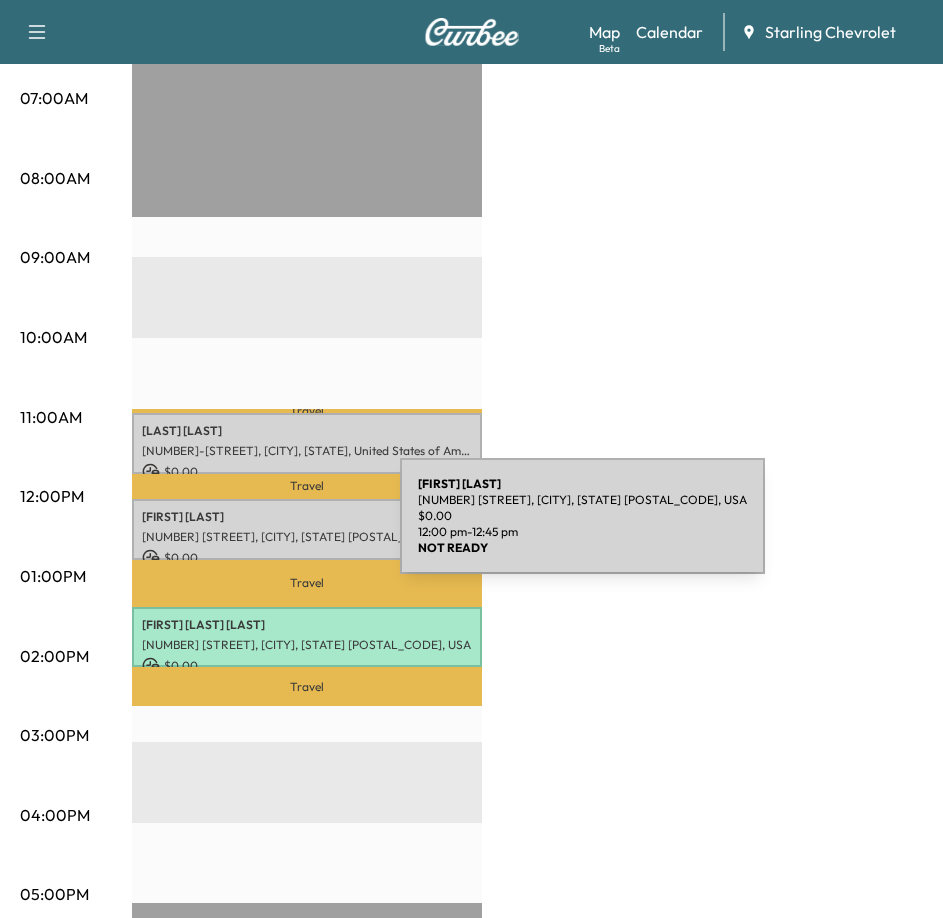 click on "[NUMBER] [STREET], [CITY], [STATE] [POSTAL_CODE], USA" at bounding box center [307, 537] 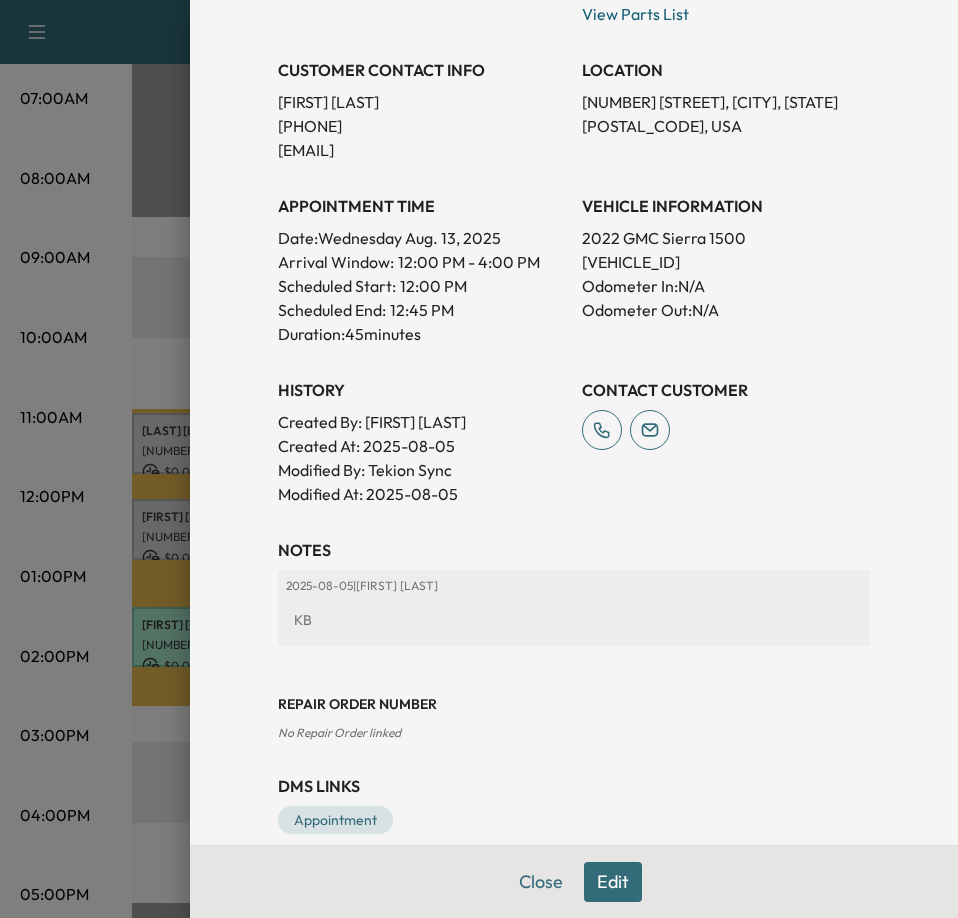scroll, scrollTop: 400, scrollLeft: 0, axis: vertical 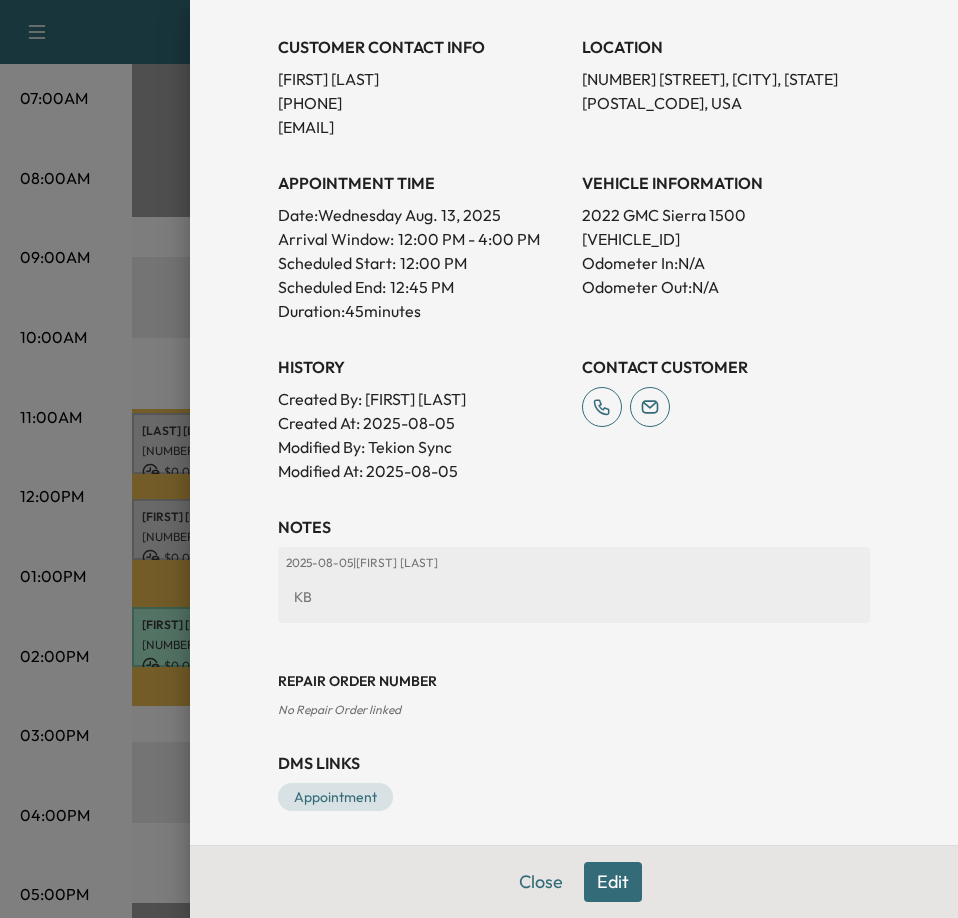 click on "KB" at bounding box center [574, 597] 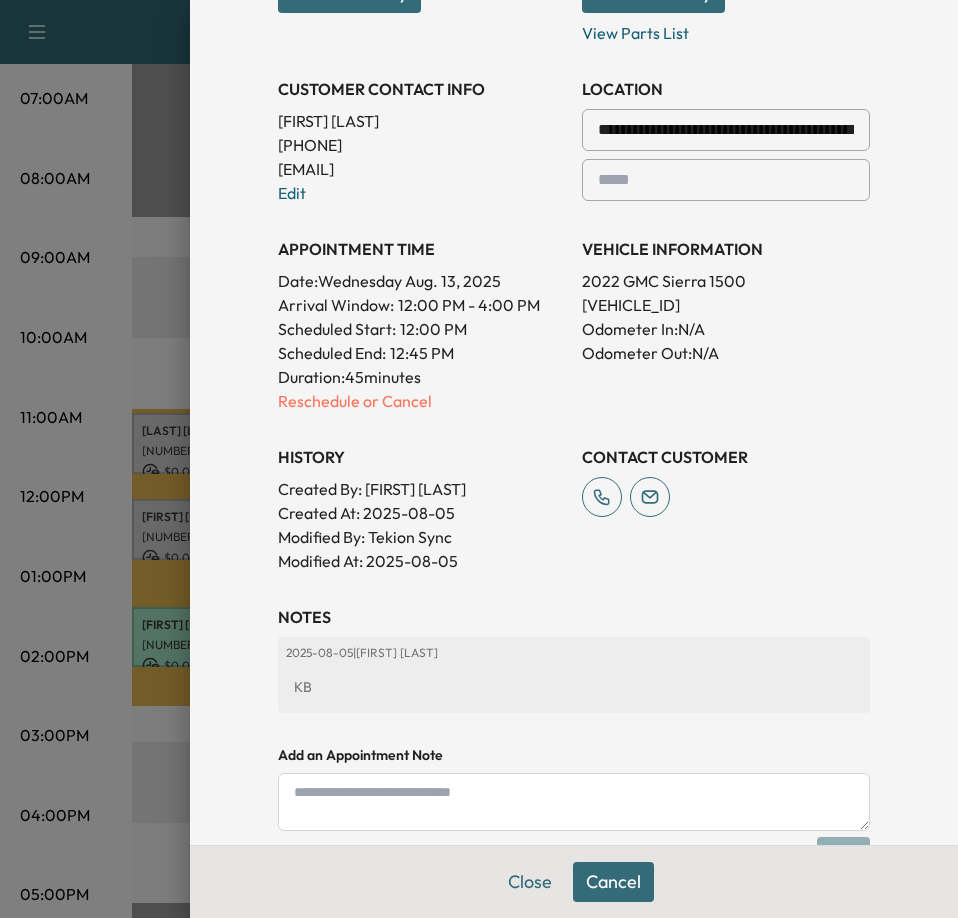 scroll, scrollTop: 442, scrollLeft: 0, axis: vertical 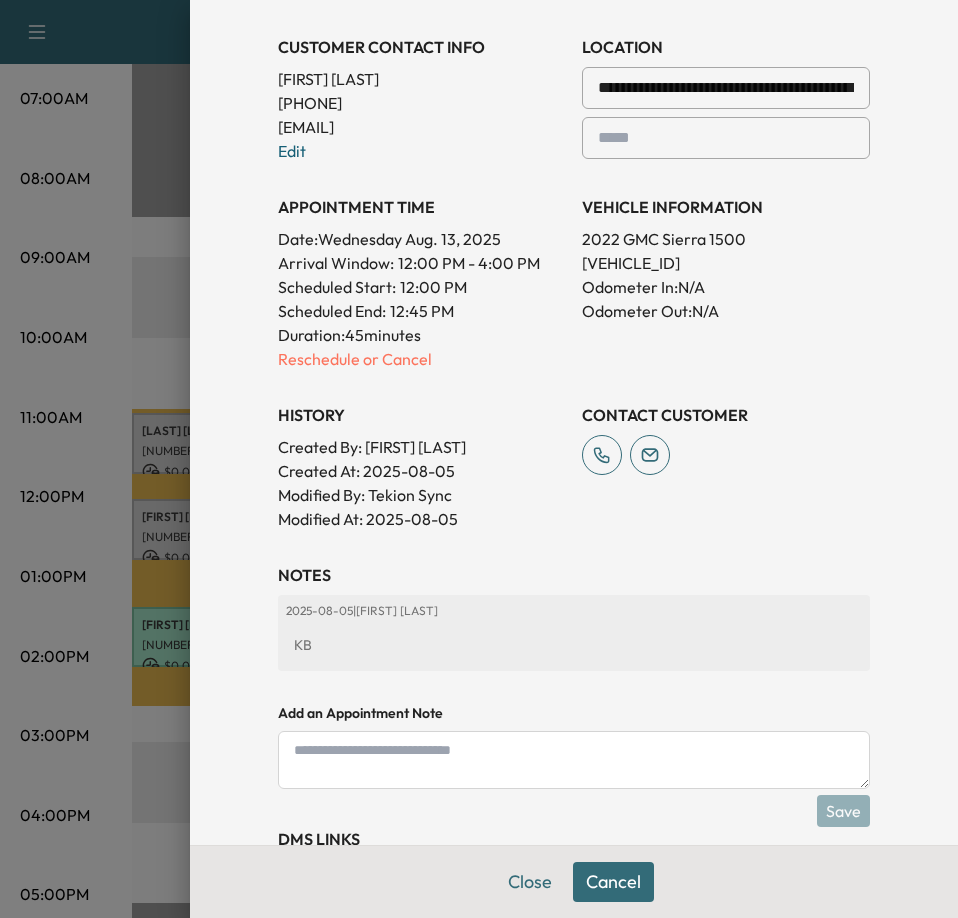click at bounding box center [574, 760] 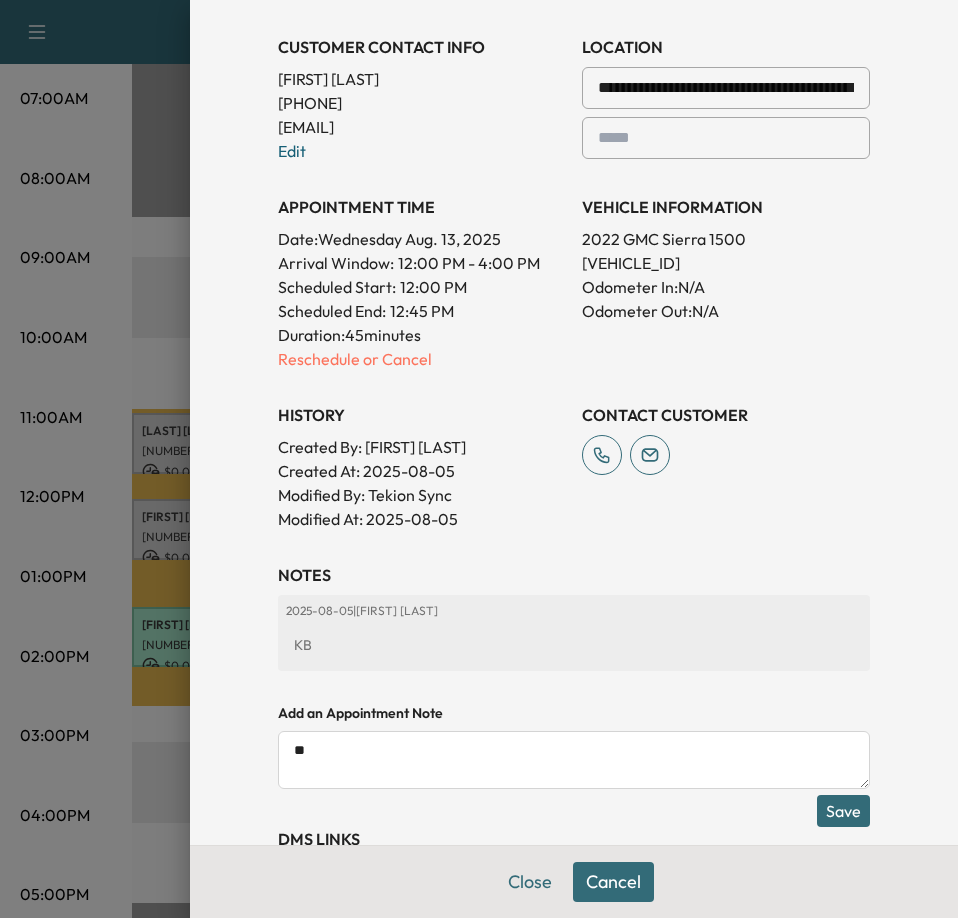type on "*" 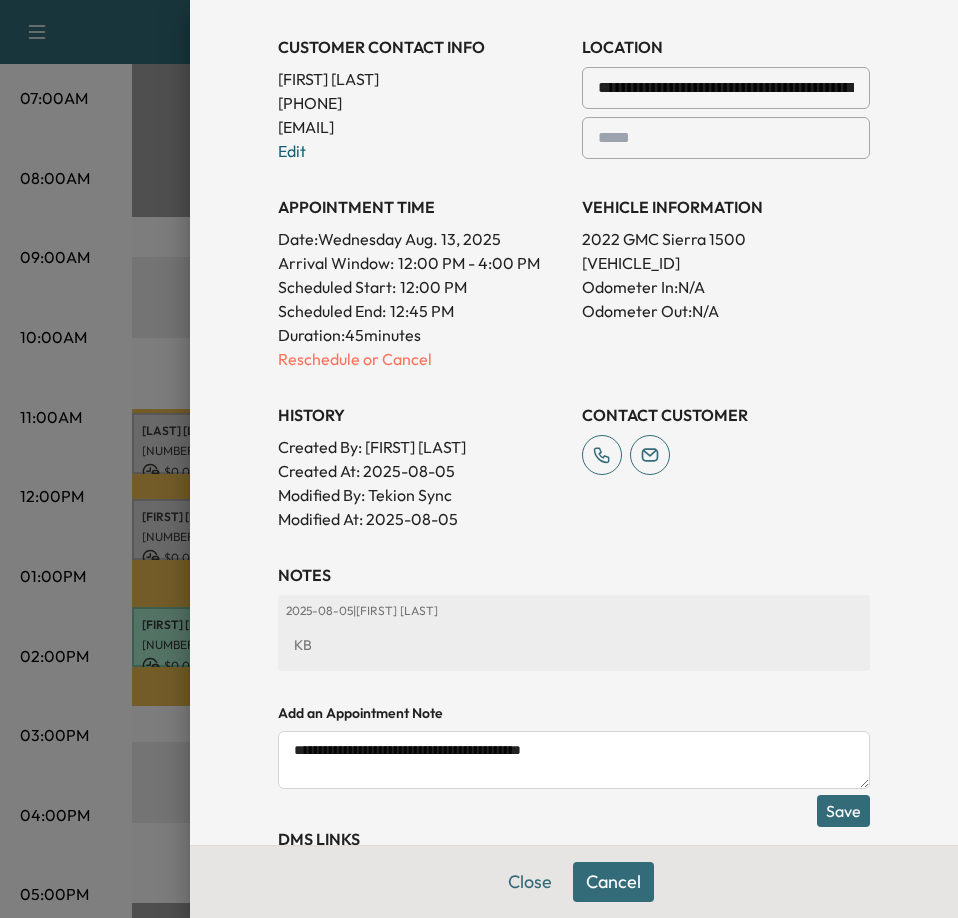 type on "**********" 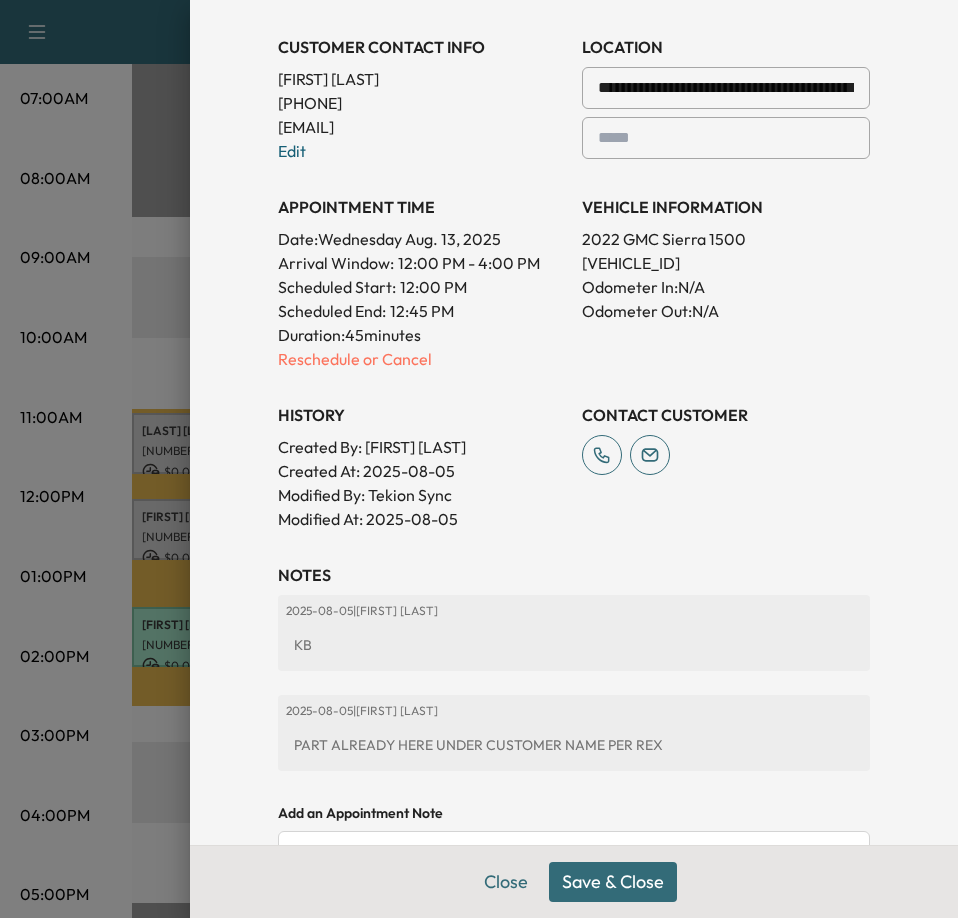click on "Save & Close" at bounding box center (613, 882) 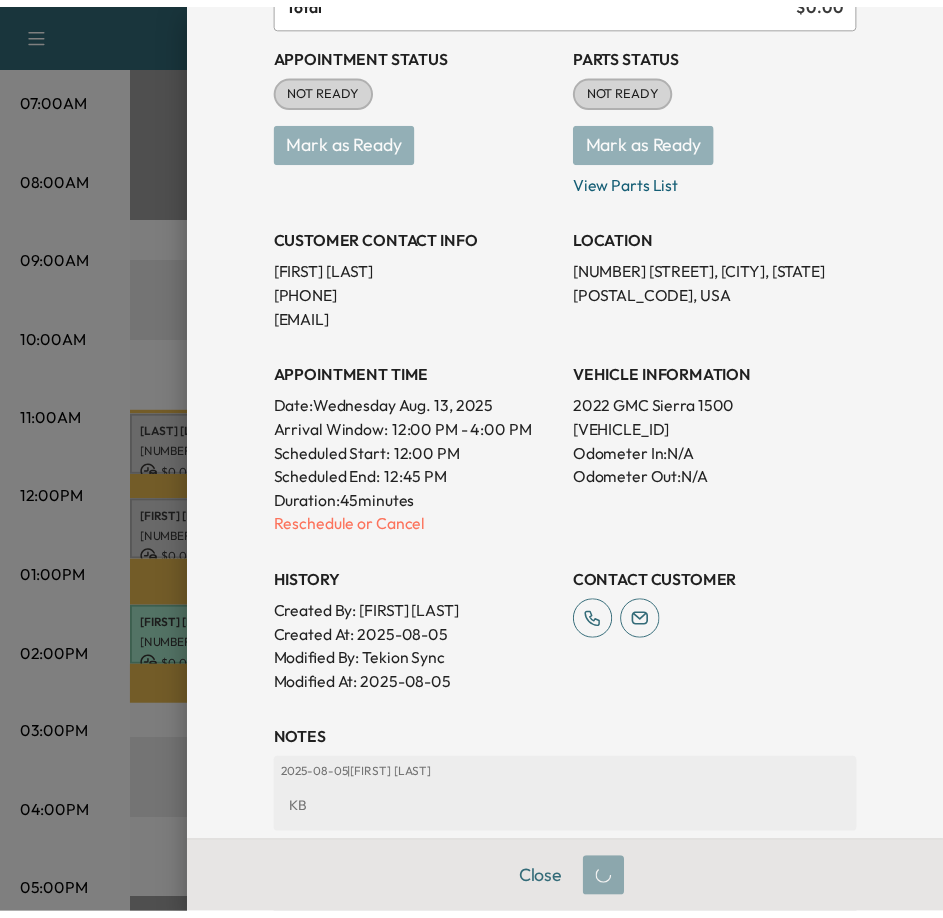 scroll, scrollTop: 0, scrollLeft: 0, axis: both 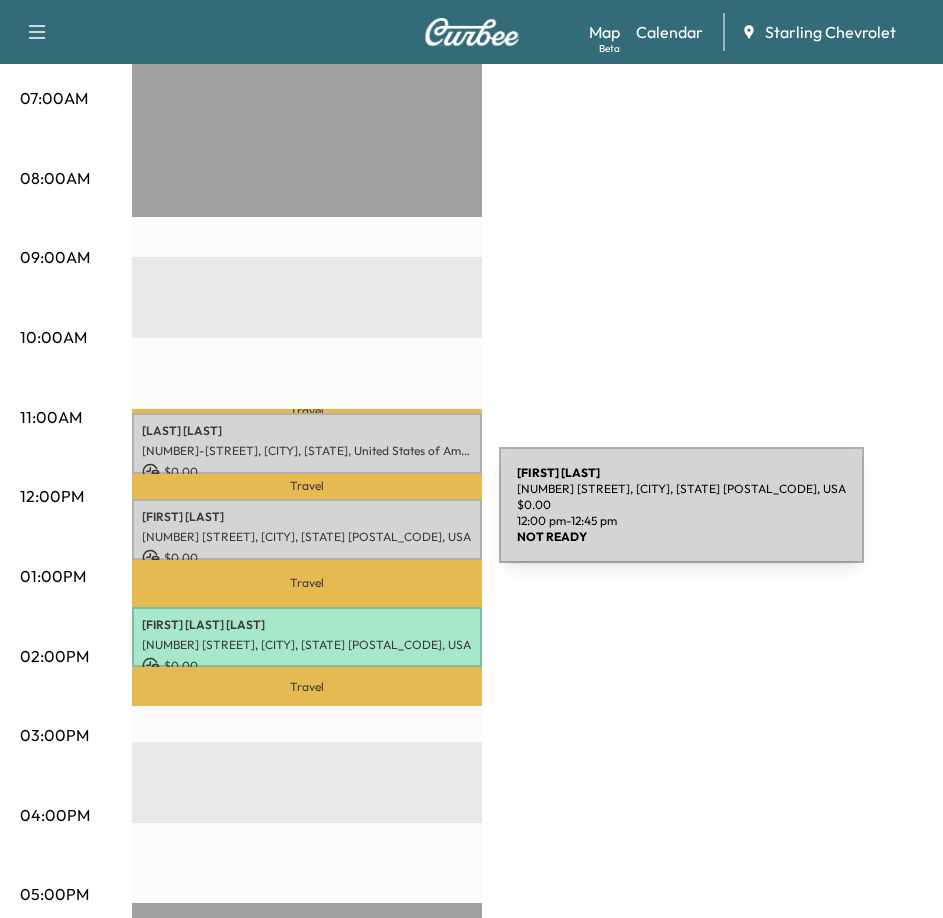 click on "[FIRST]   [LAST]" at bounding box center (307, 517) 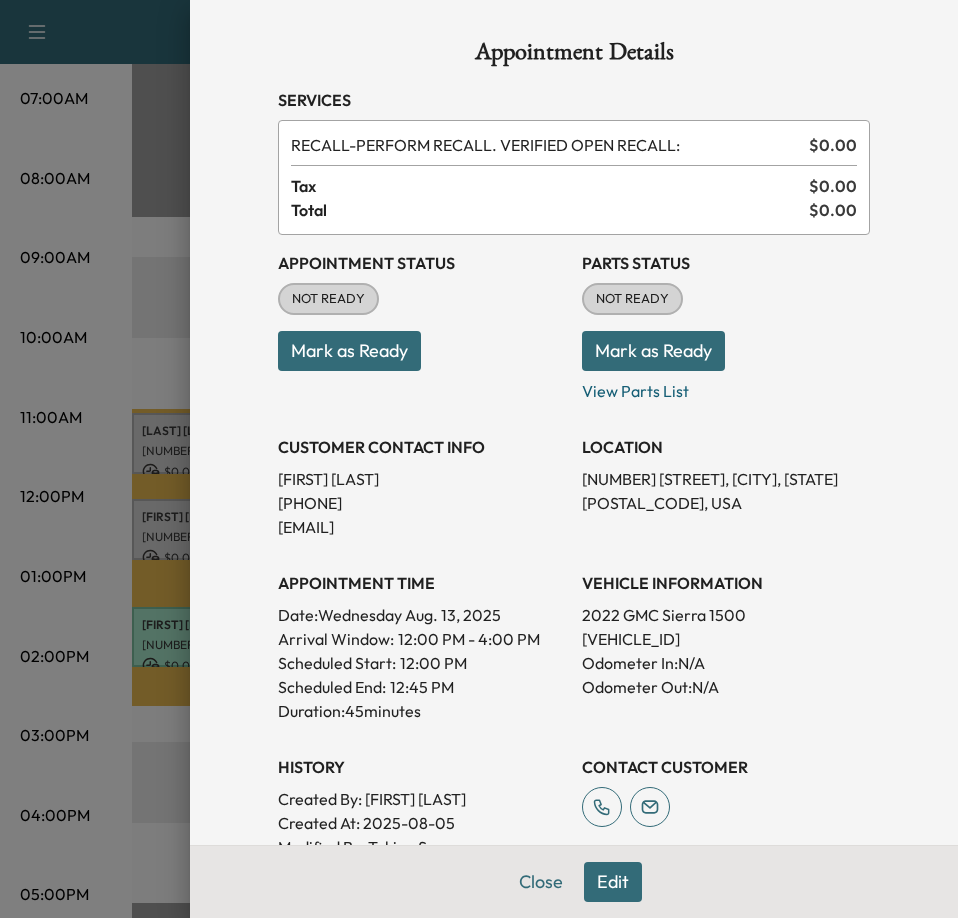 click on "Mark as Ready" at bounding box center (349, 351) 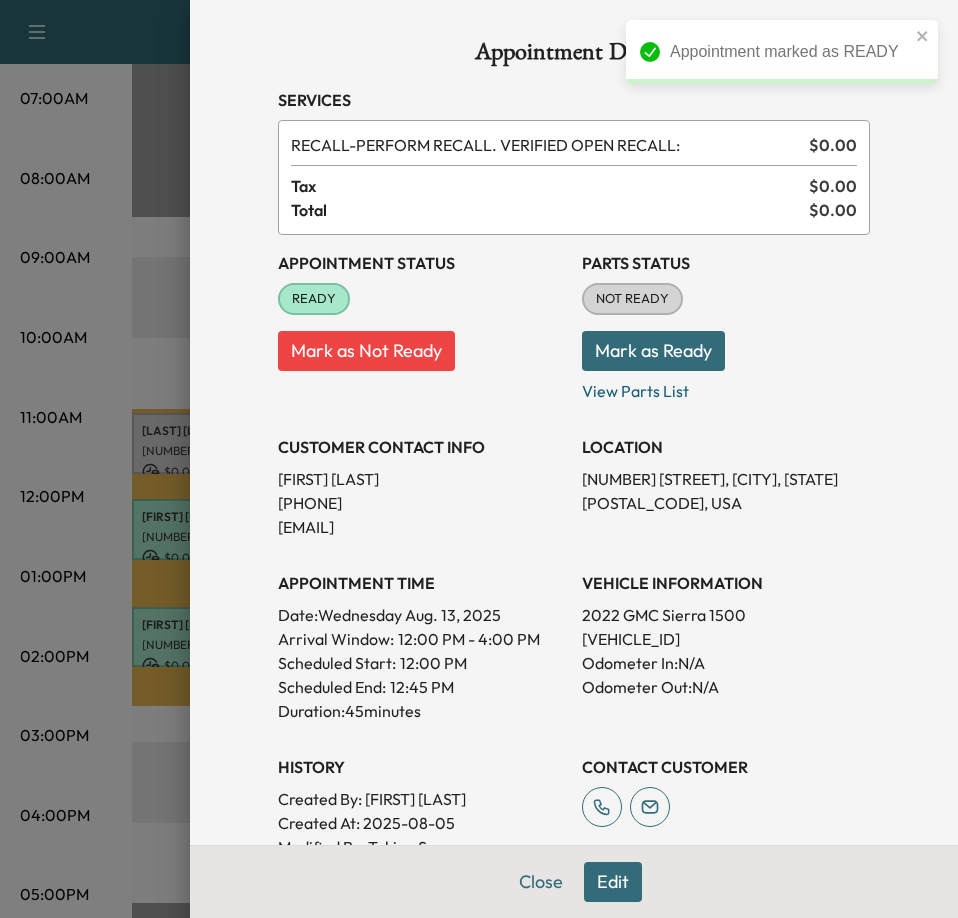 click on "Mark as Ready" at bounding box center [653, 351] 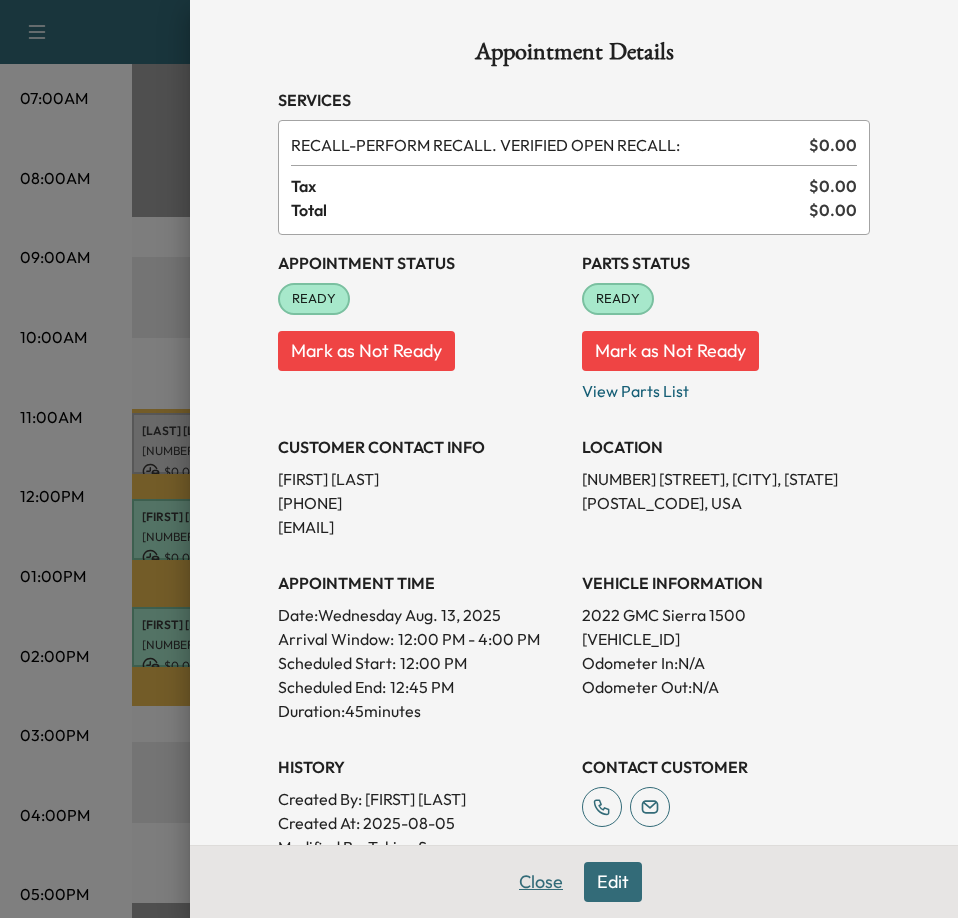 click on "Close" at bounding box center (541, 882) 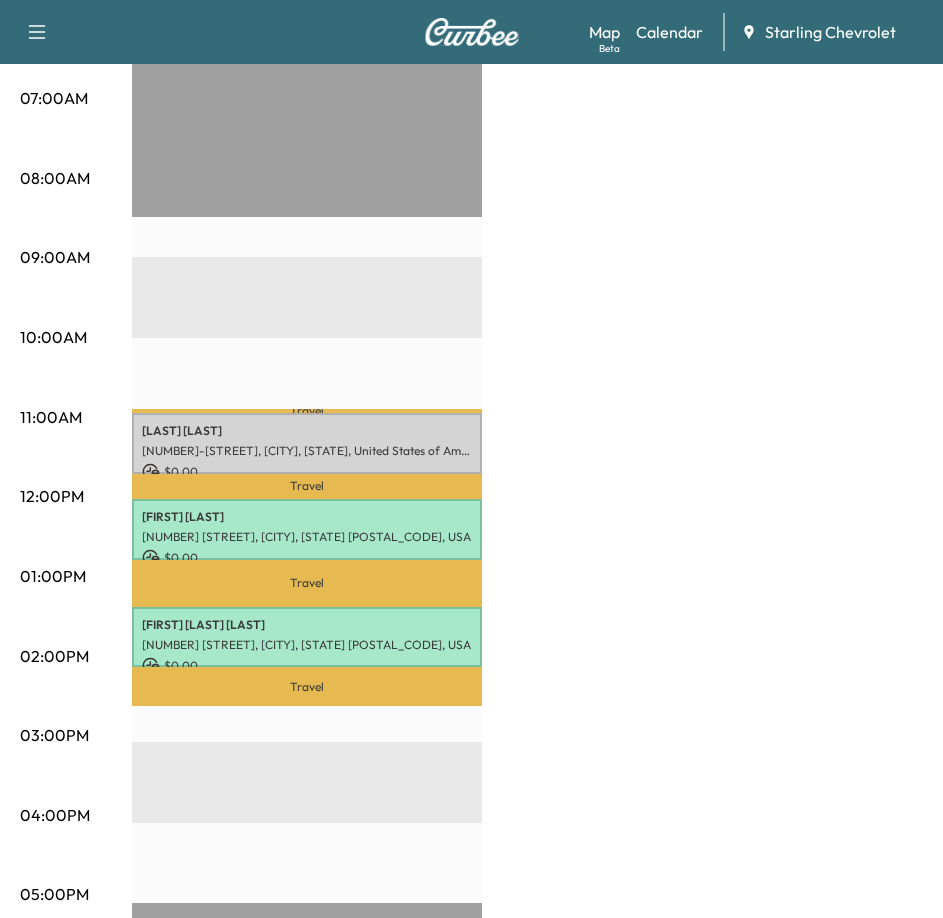 click on "MS+ Lite Unit $ 0.00 Revenue 2 hr 15 min Work Time 1 hr 26 min Transit Time Travel [FIRST]   [LAST] [NUMBER]-[STREET], [CITY], [STATE], United States of America    $ 0.00 10:56 am  -  11:41 am Travel [FIRST]   [LAST] [NUMBER] [STREET], [CITY], [STATE], USA   $ 0.00 12:00 pm  -  12:45 pm Travel [FIRST]   [LAST] [NUMBER] [STREET], [CITY], [STATE], USA   $ 0.00 1:20 pm  -  2:05 pm Travel EST Start" at bounding box center [527, 557] 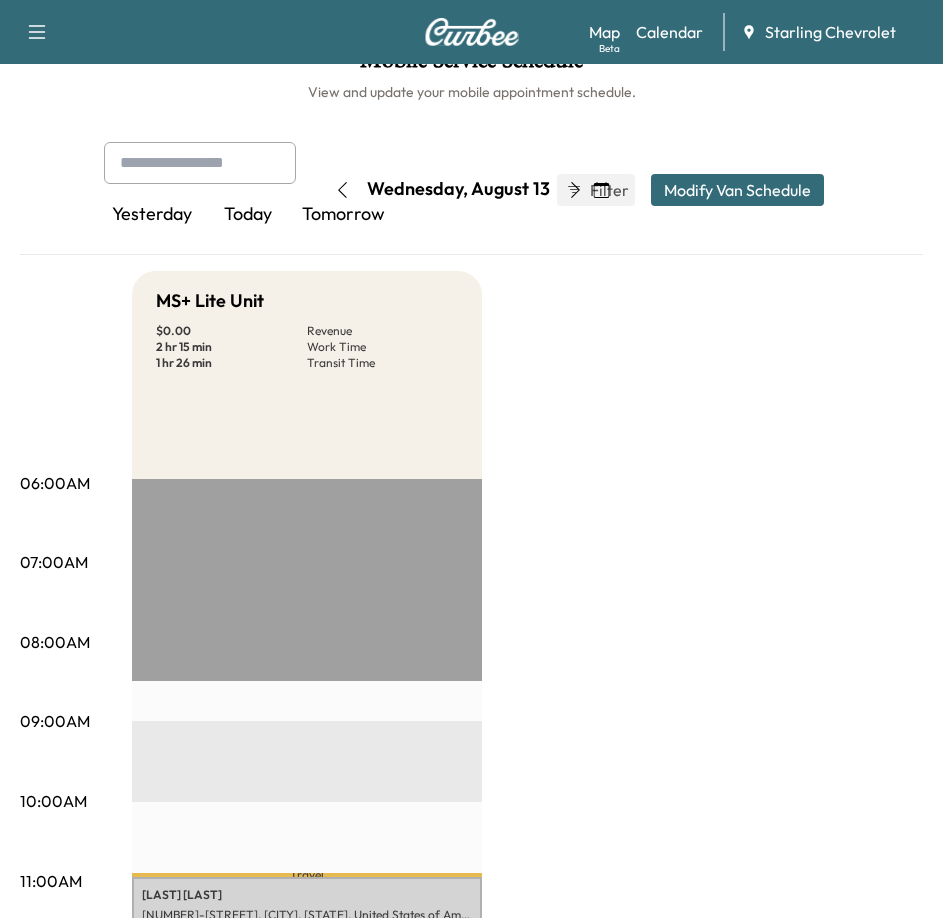 scroll, scrollTop: 100, scrollLeft: 0, axis: vertical 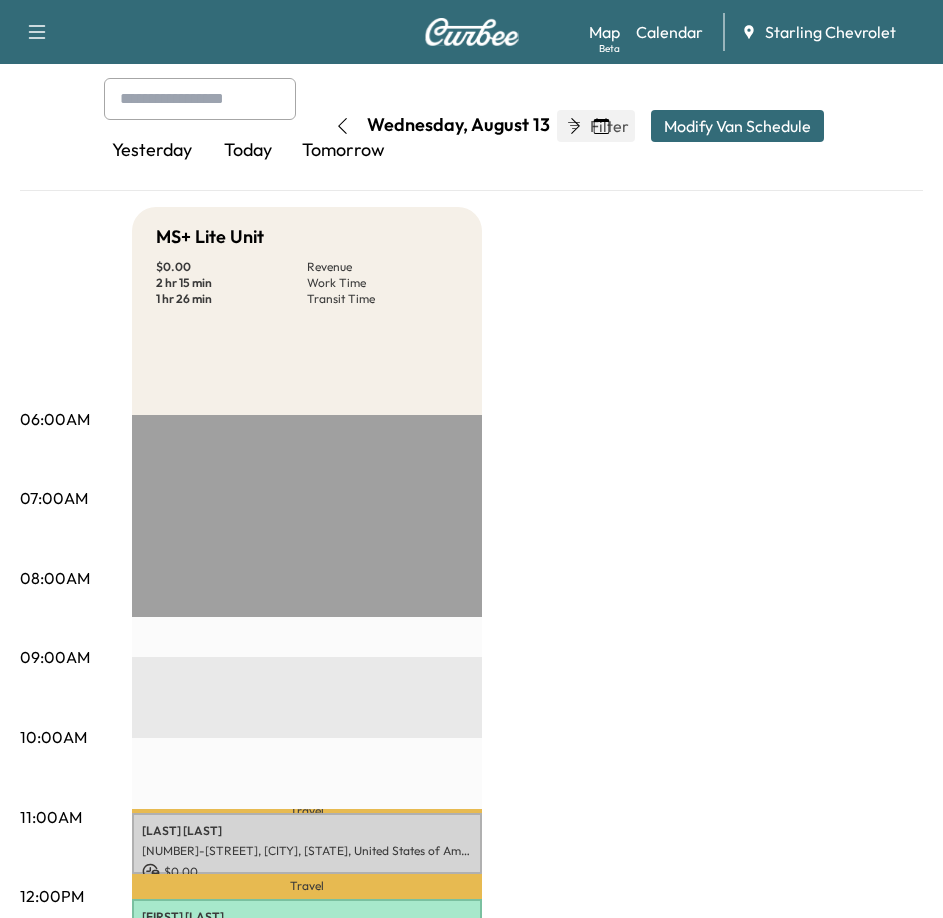 click at bounding box center (342, 126) 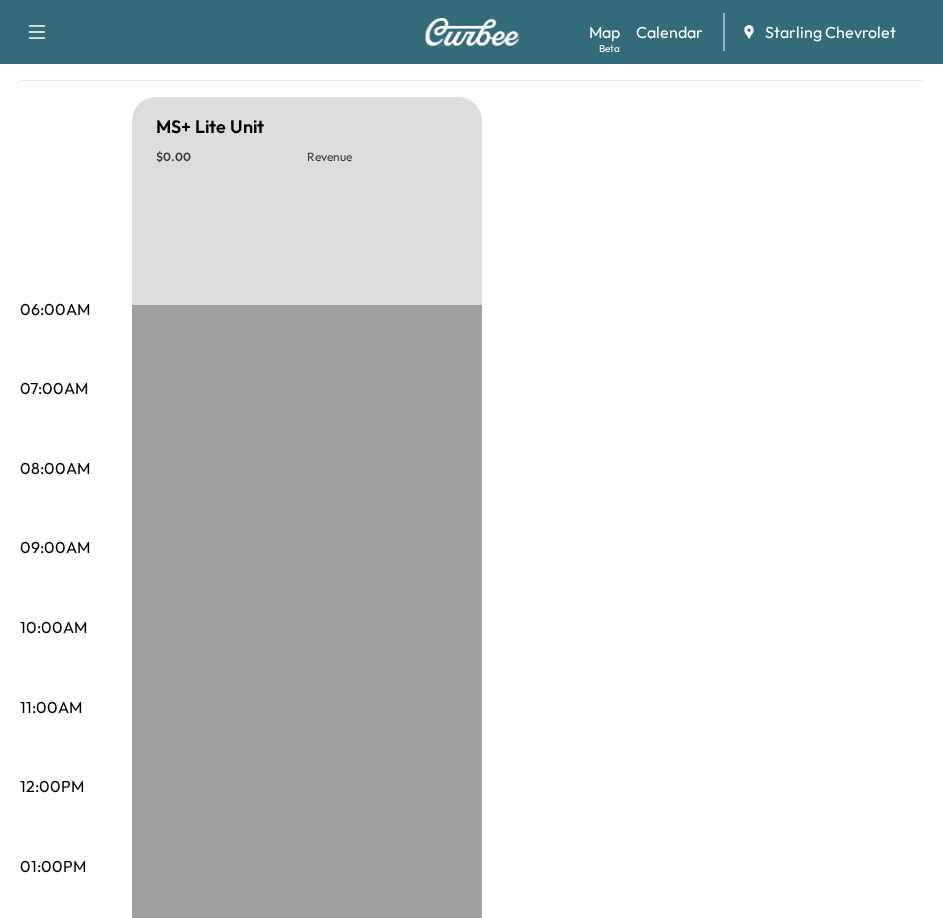 scroll, scrollTop: 0, scrollLeft: 0, axis: both 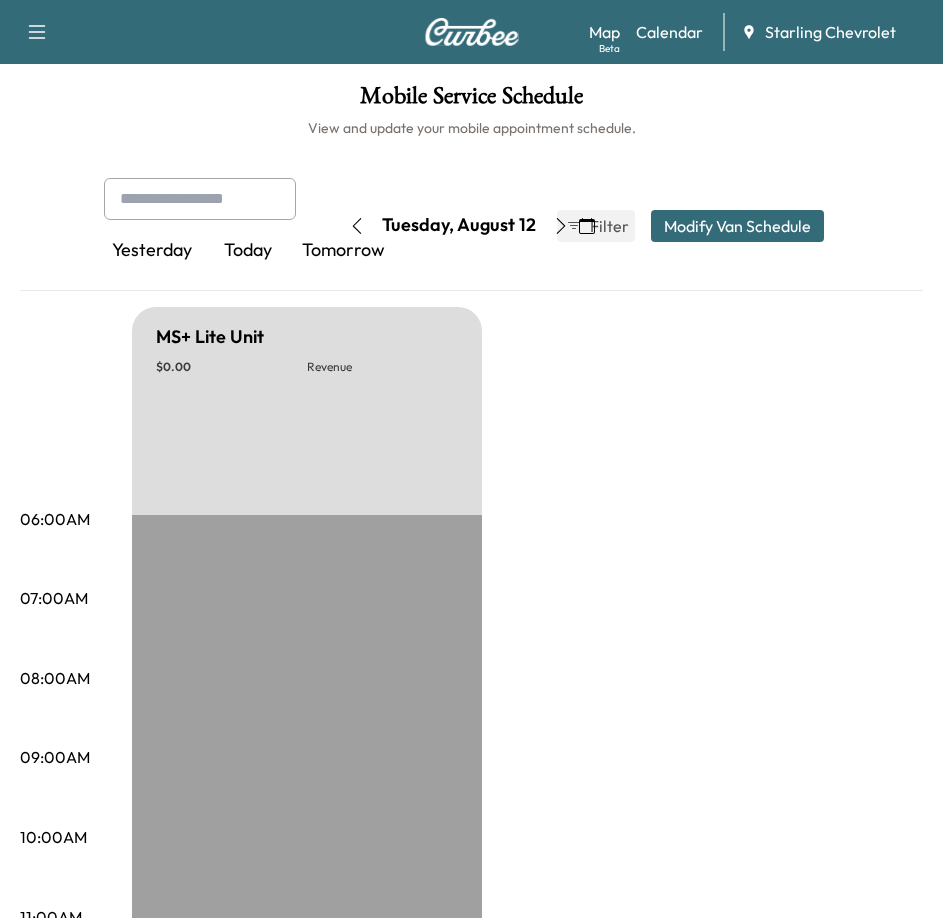click 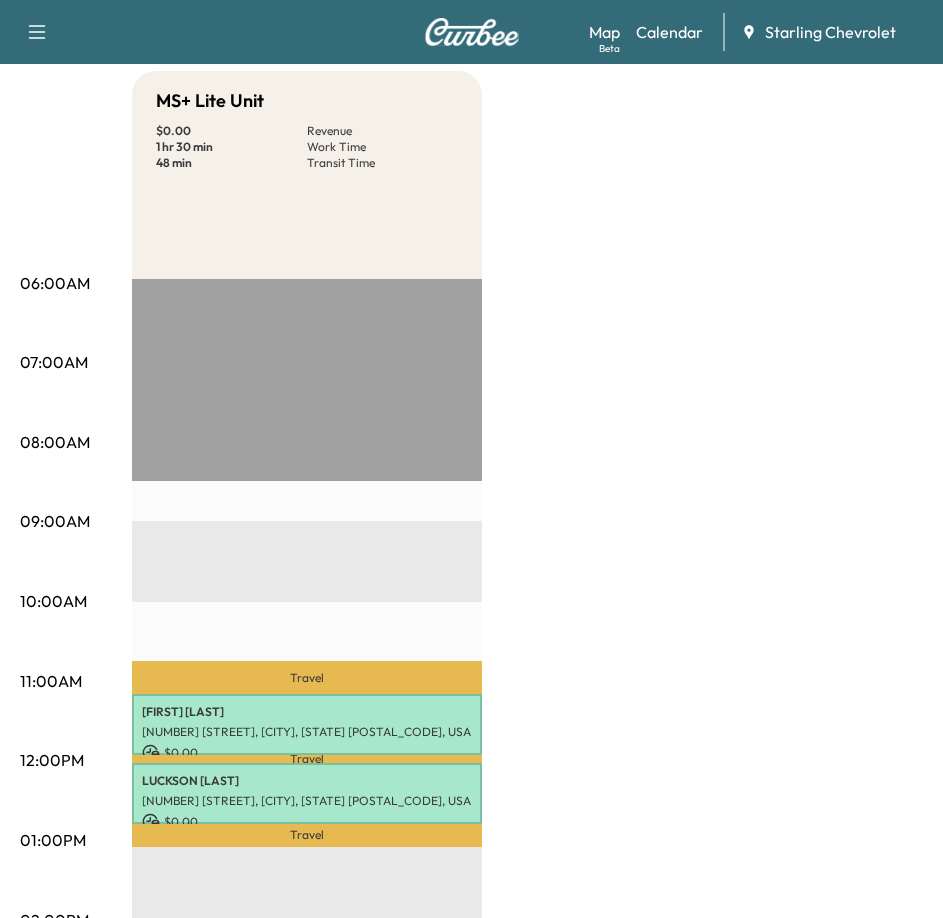 scroll, scrollTop: 0, scrollLeft: 0, axis: both 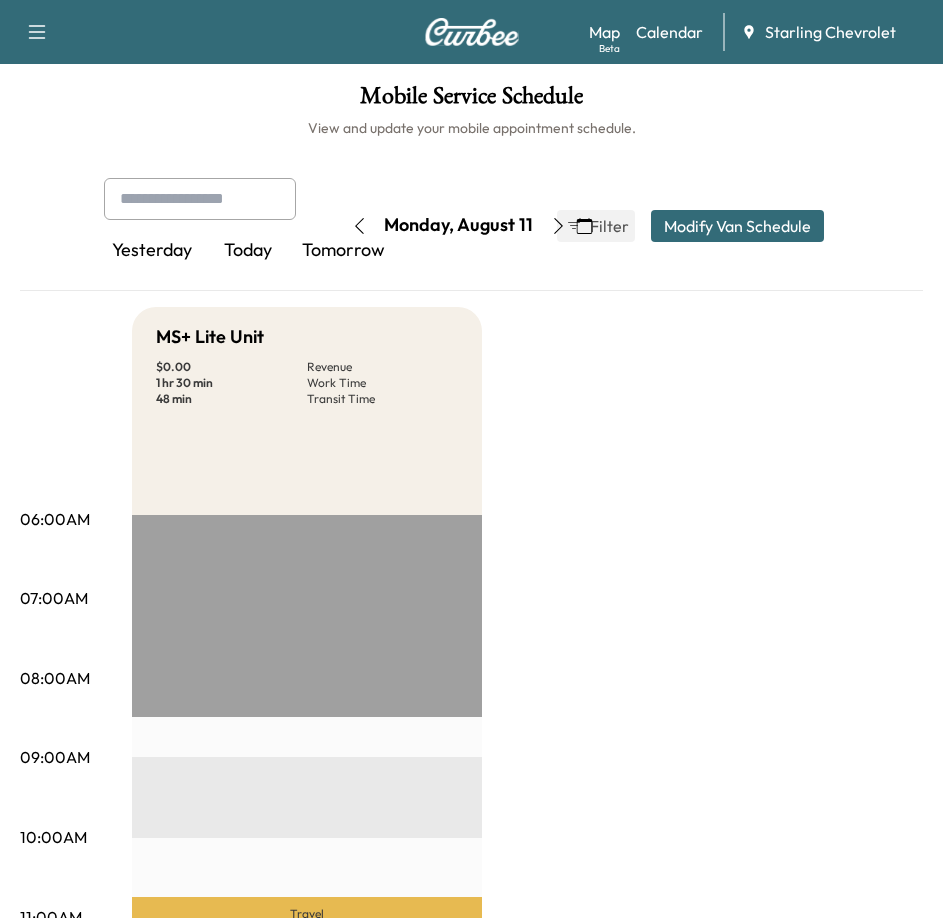 click 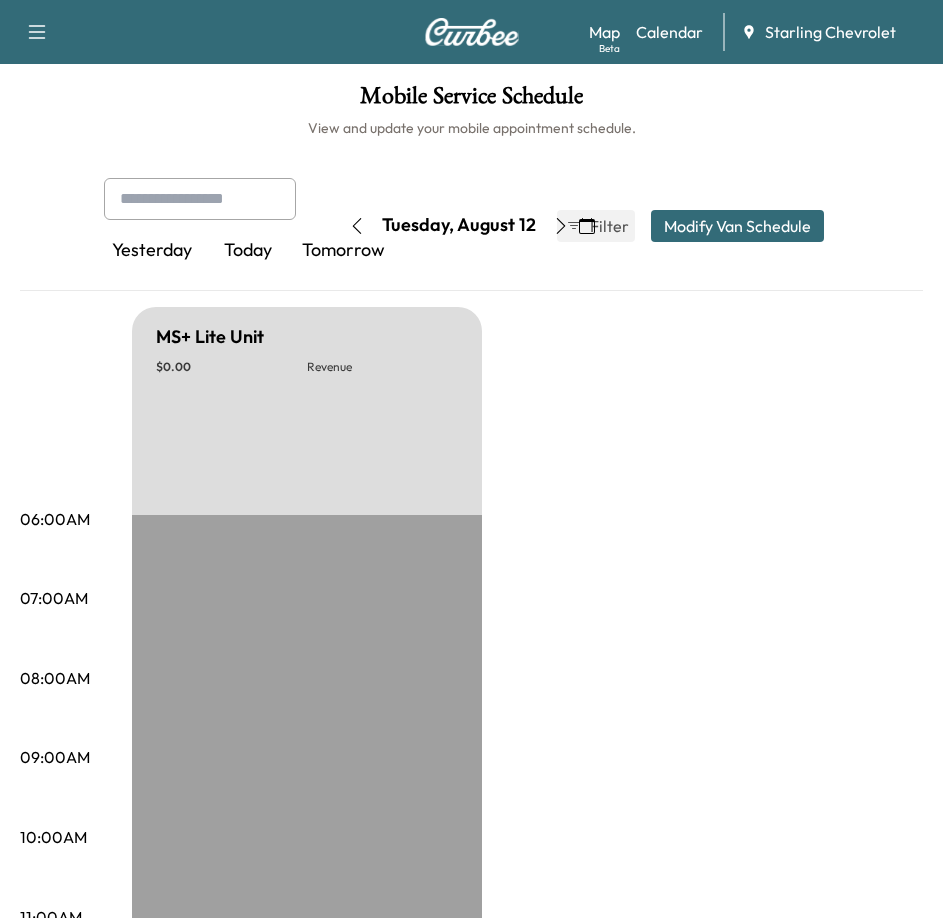 click 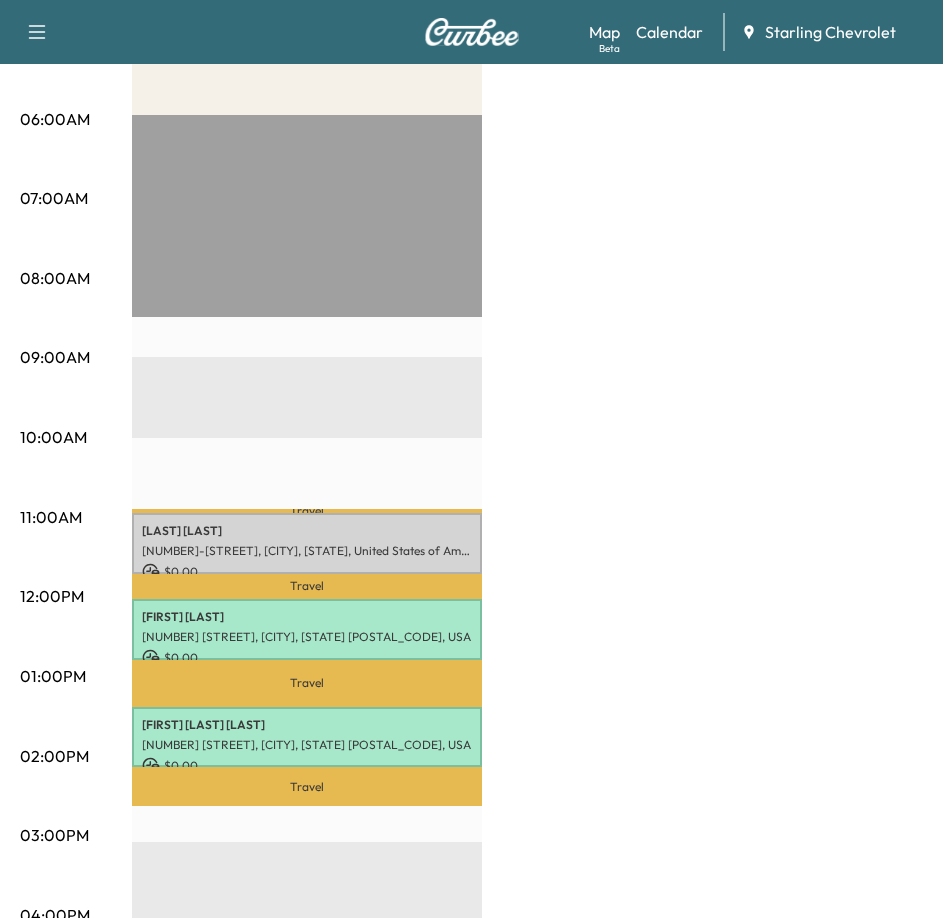 scroll, scrollTop: 500, scrollLeft: 0, axis: vertical 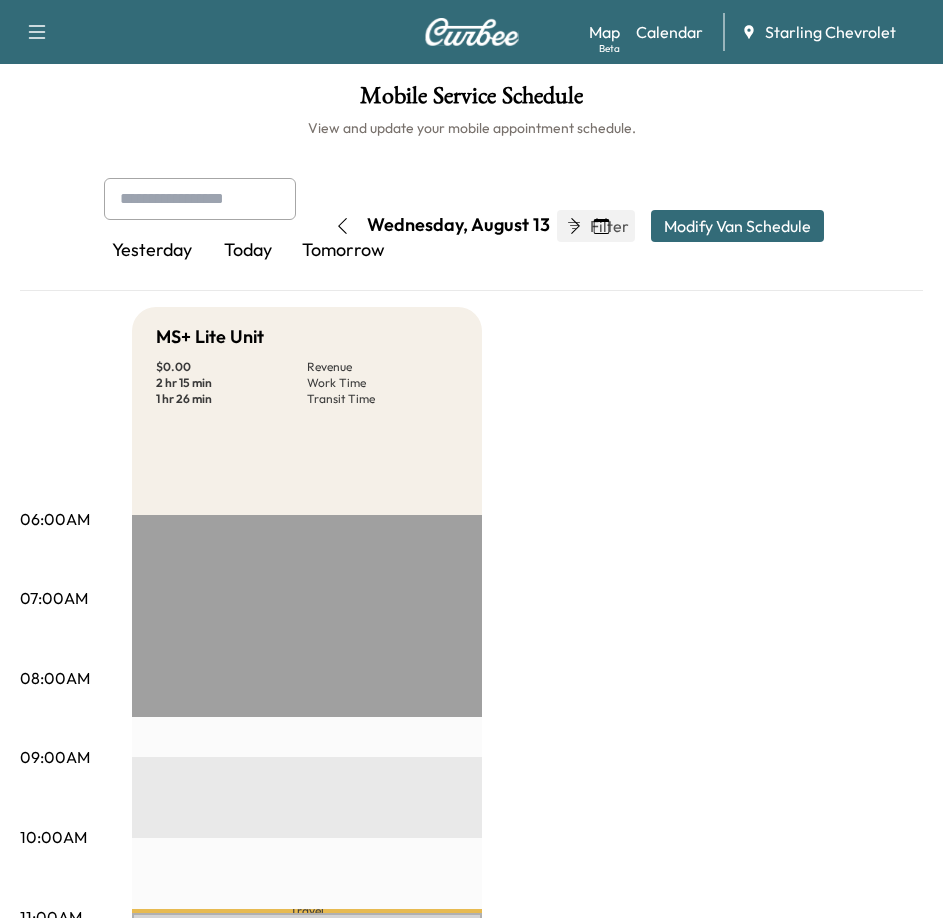 click 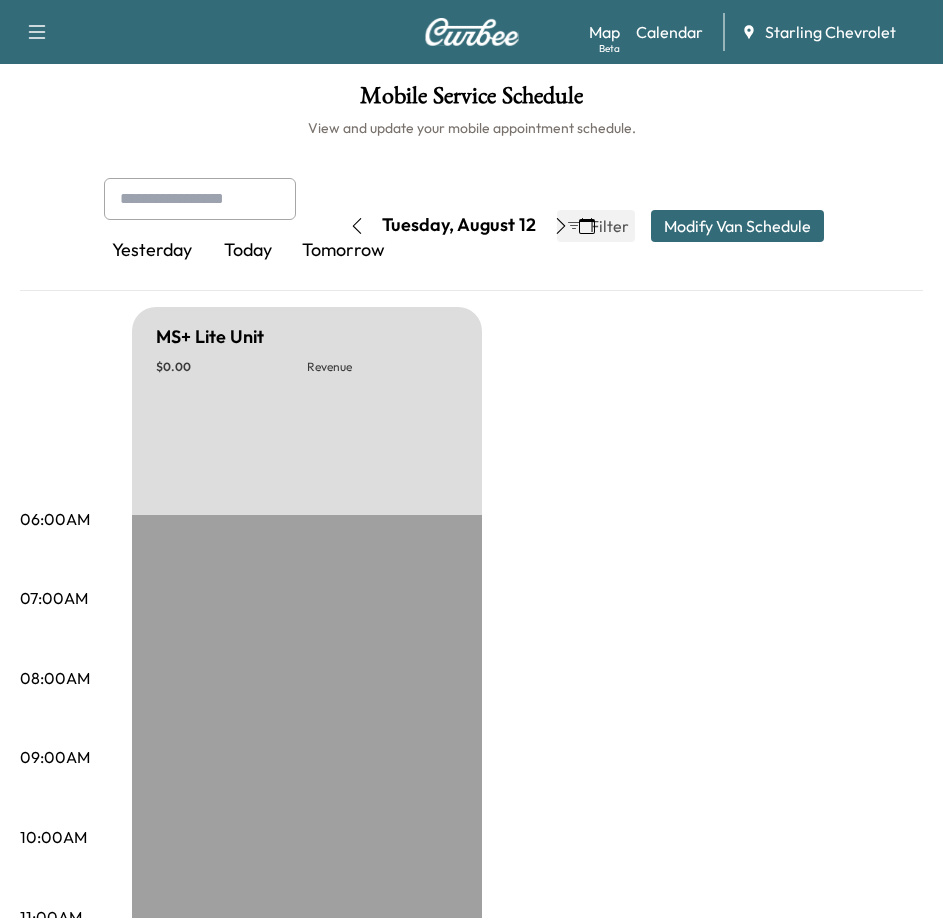 click 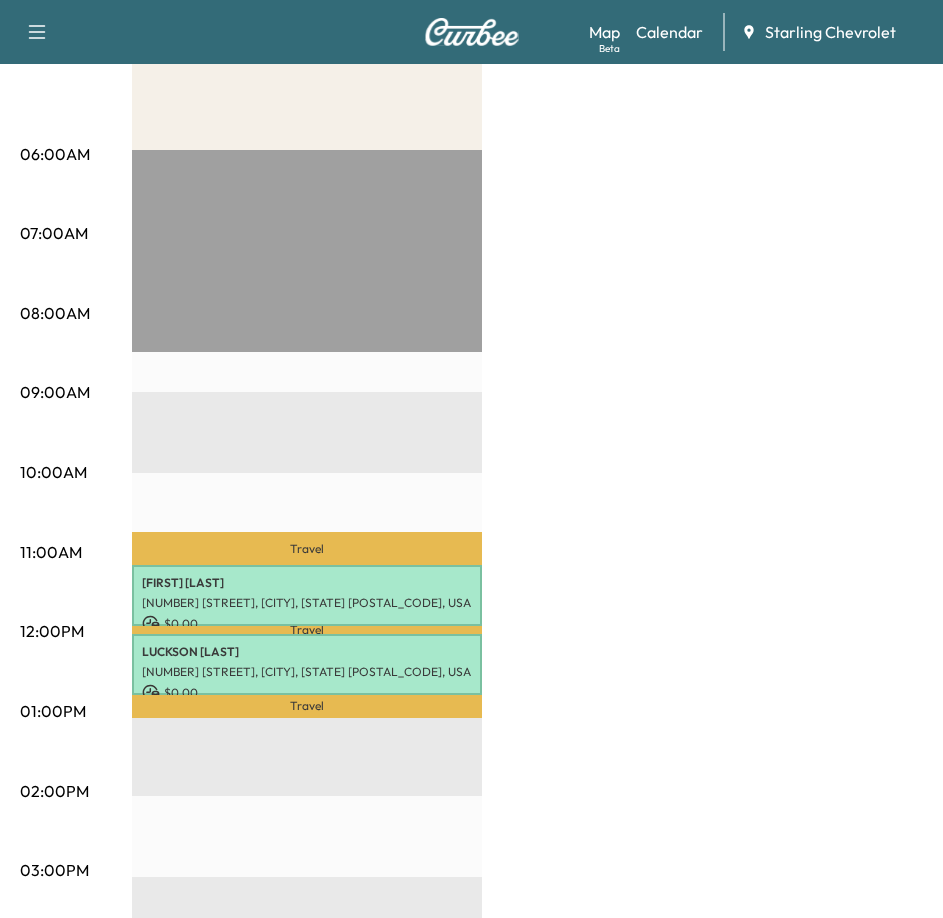 scroll, scrollTop: 400, scrollLeft: 0, axis: vertical 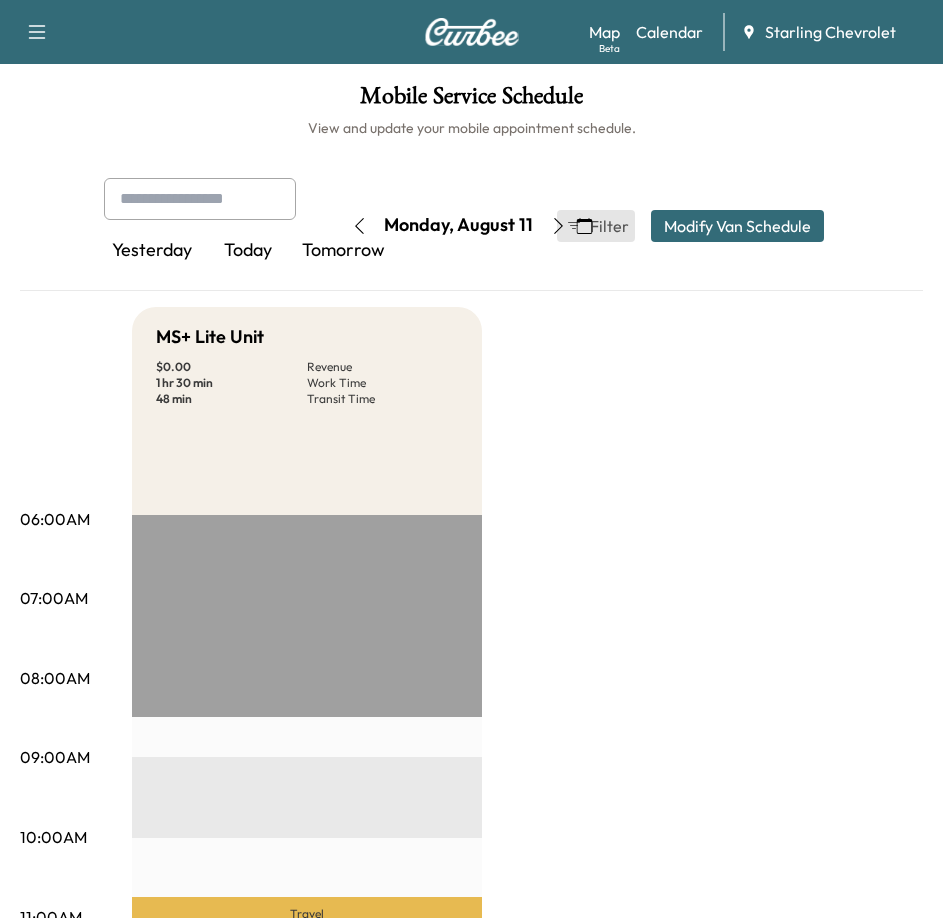 click on "Filter" at bounding box center (608, 226) 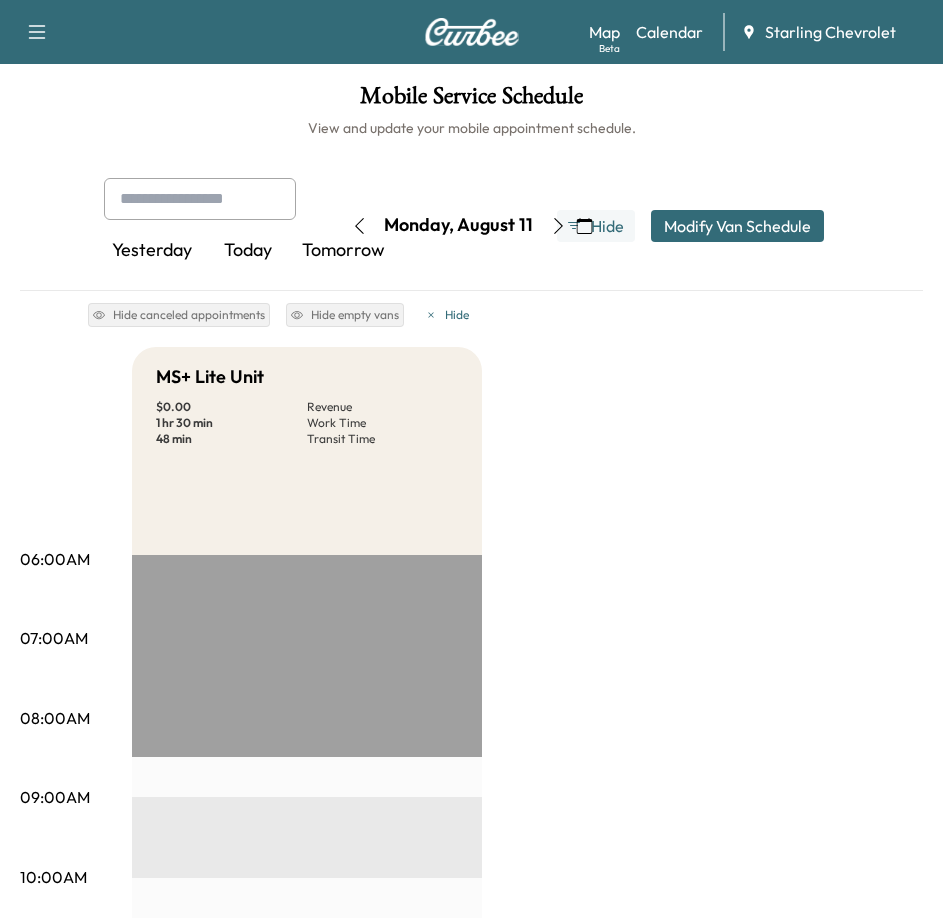 click at bounding box center [584, 226] 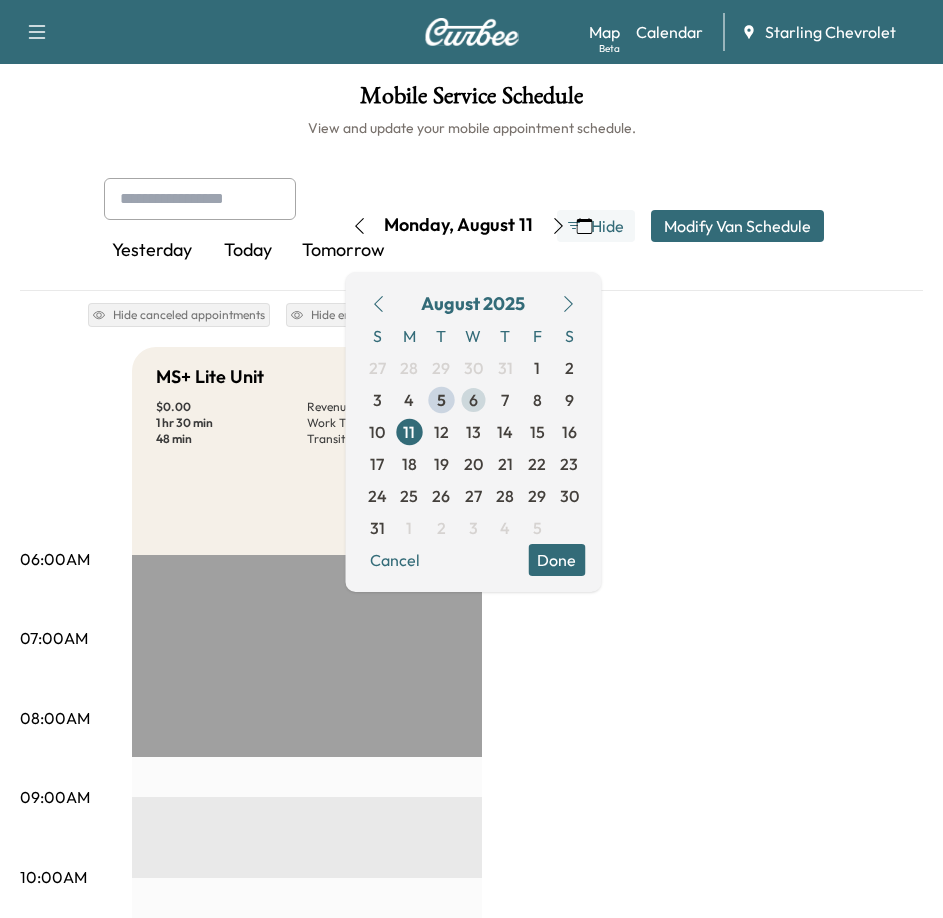 click on "6" at bounding box center (473, 400) 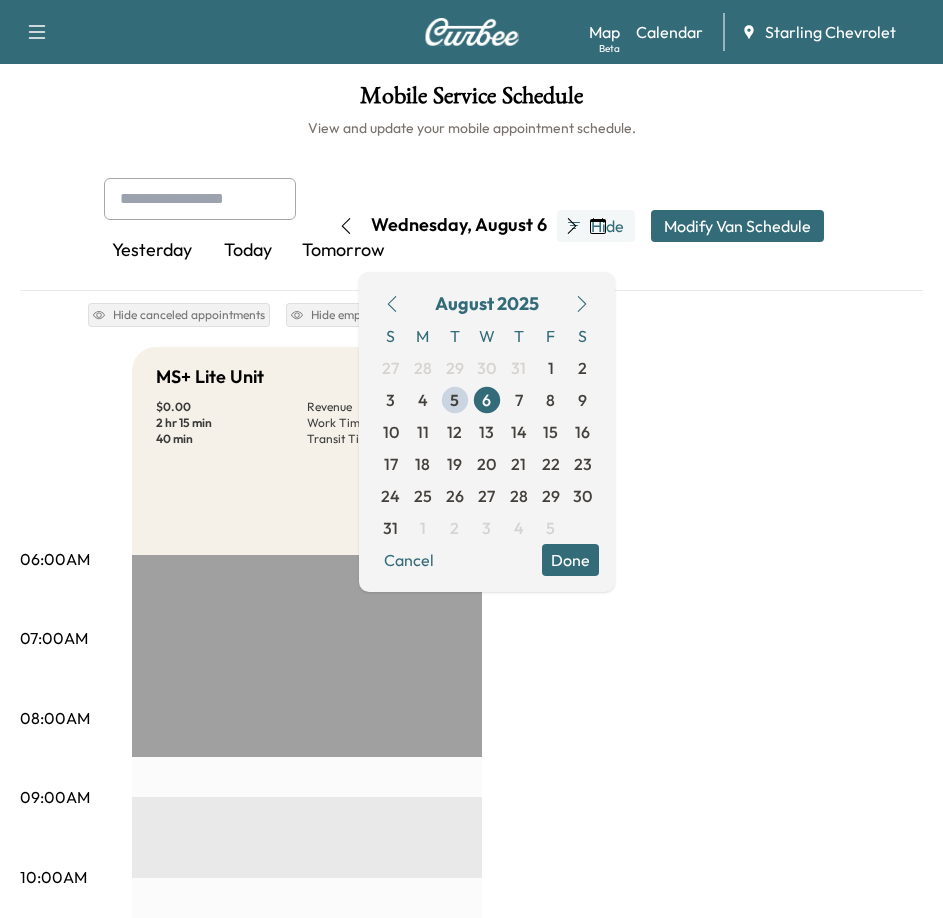click on "MS+ Lite Unit $ 0.00 Revenue 2 hr 15 min Work Time 40 min Transit Time Travel [FIRST]   [LAST] [NUMBER] [STREET], [CITY], [STATE] [POSTAL_CODE], USA   $ 0.00 11:59 am  -  12:44 pm Travel [FIRST]   [LAST] [NUMBER] [STREET], [CITY], [STATE] [POSTAL_CODE], USA   $ 0.00 12:48 pm  -  1:33 pm Travel [FIRST]   [LAST] [NUMBER] [STREET], [CITY], [STATE] [POSTAL_CODE], United States of America    $ 0.00 2:00 pm  -  2:45 pm Travel EST Start" at bounding box center (527, 1097) 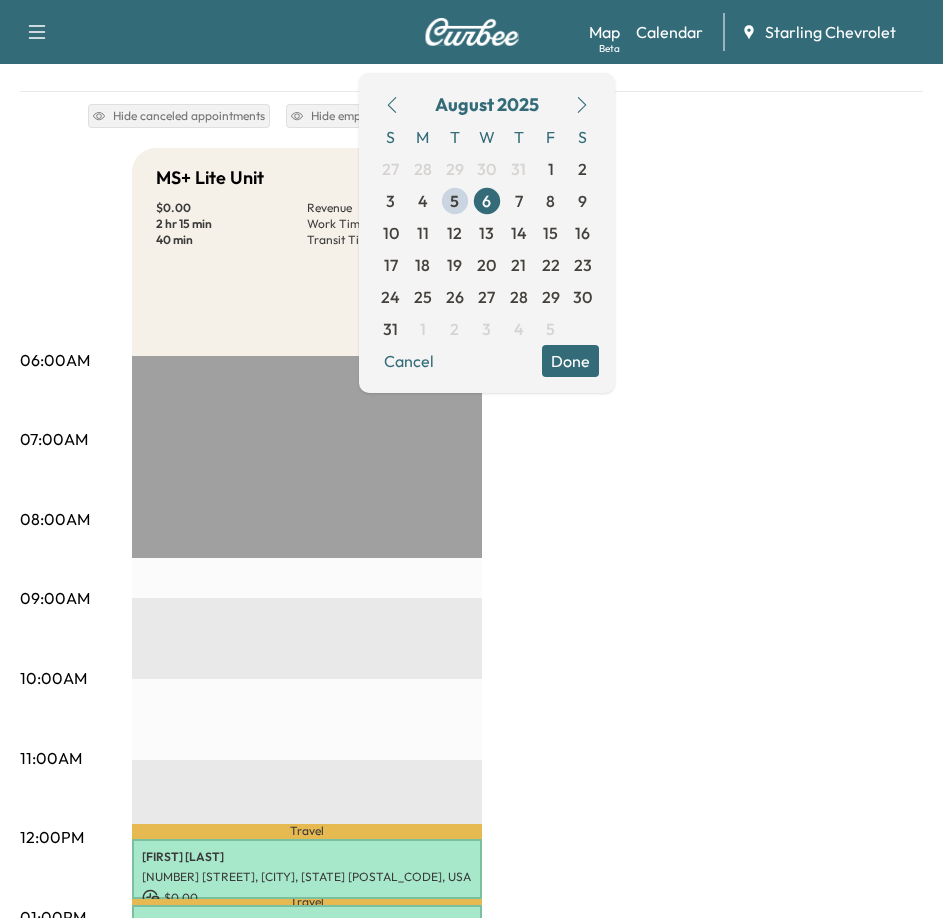 scroll, scrollTop: 0, scrollLeft: 0, axis: both 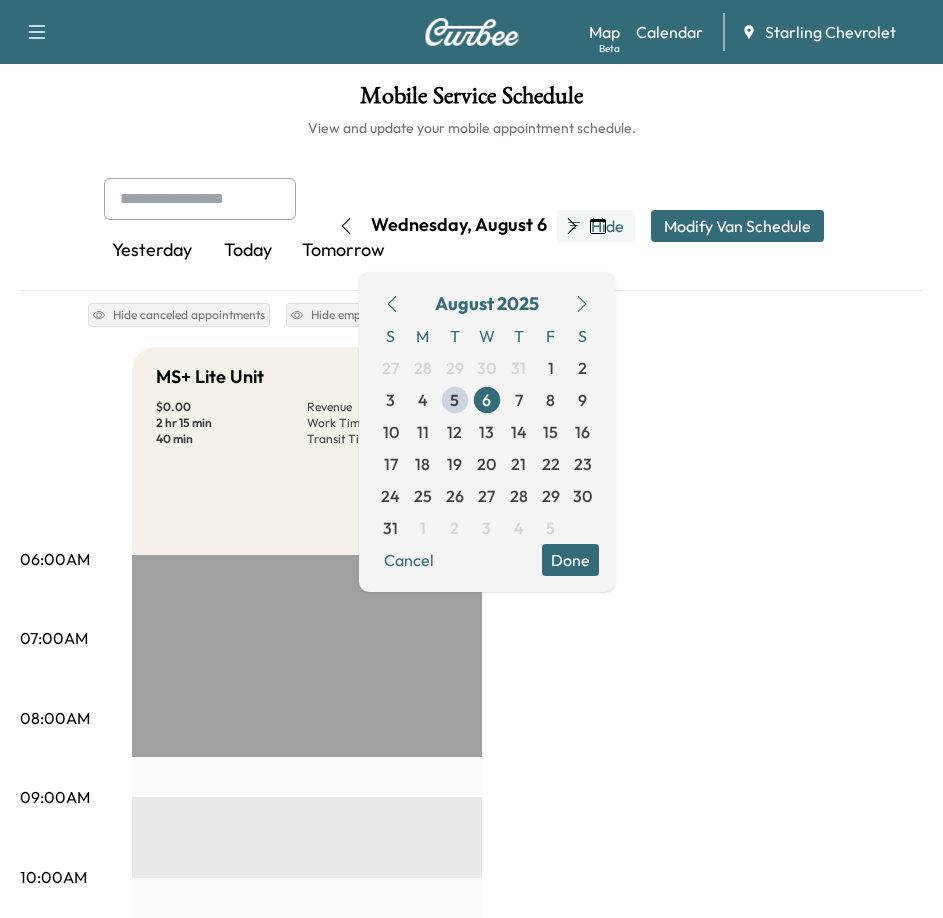 drag, startPoint x: 22, startPoint y: 31, endPoint x: 58, endPoint y: 63, distance: 48.166378 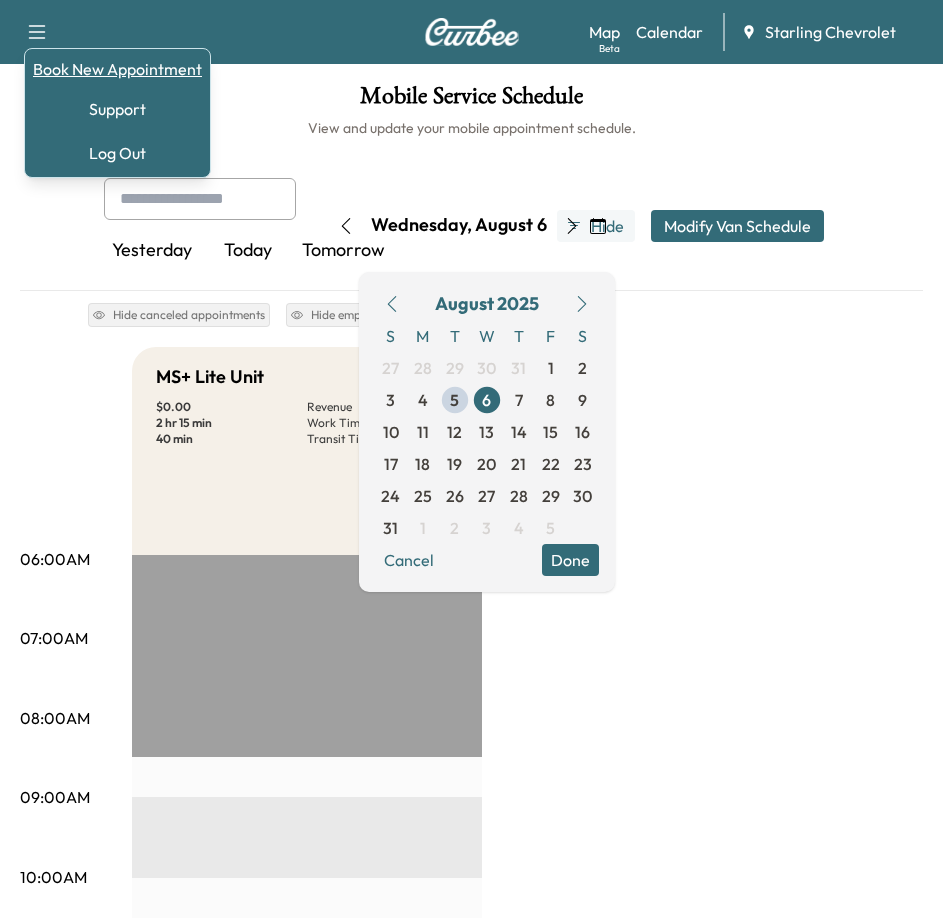 click on "Book New Appointment" at bounding box center (117, 69) 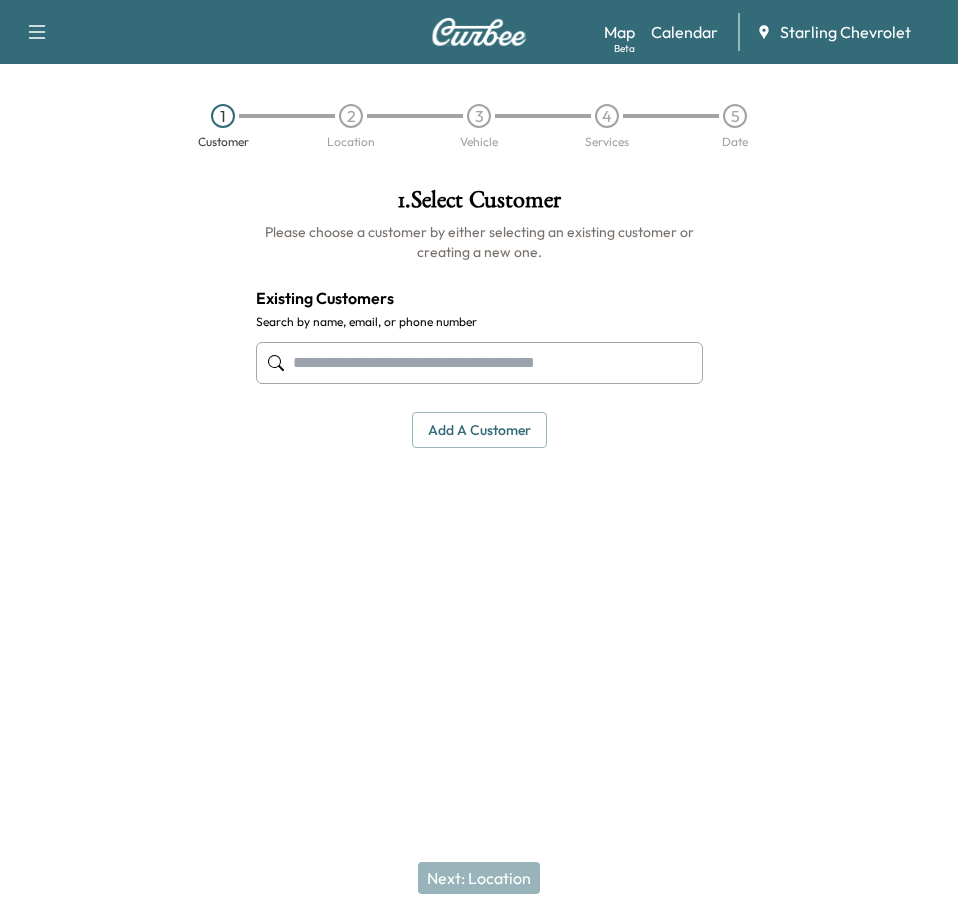 click at bounding box center [479, 363] 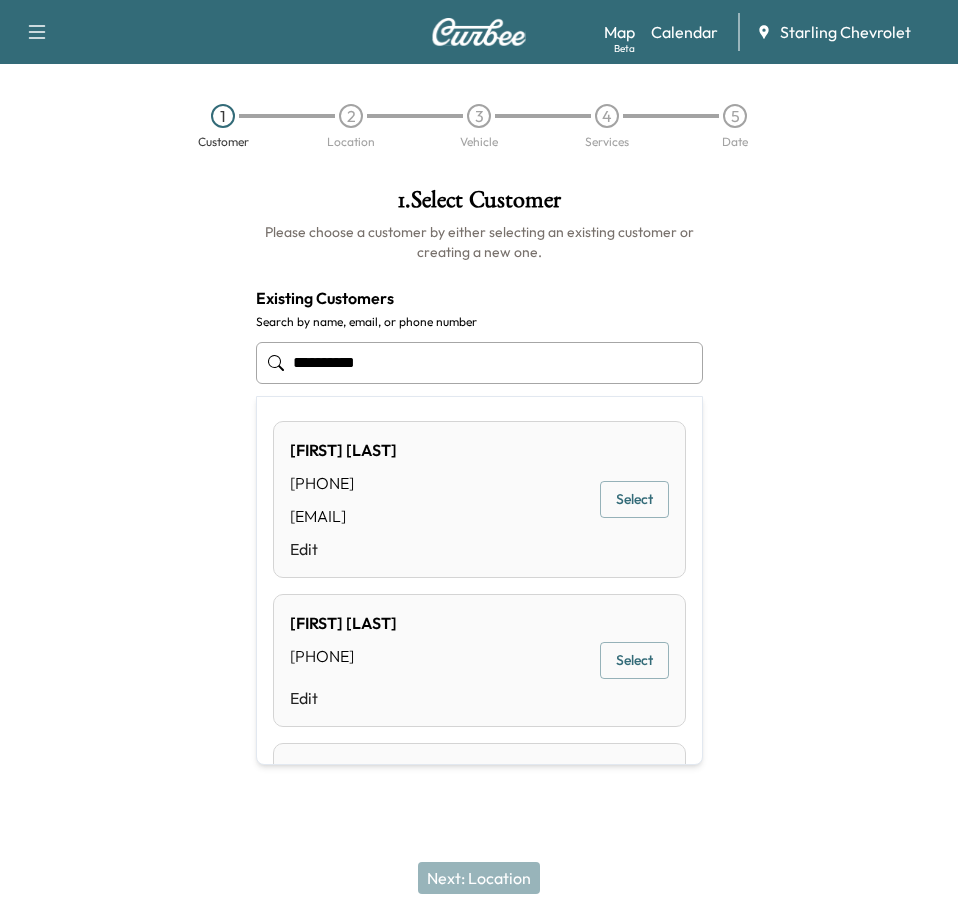 click on "Select" at bounding box center (634, 499) 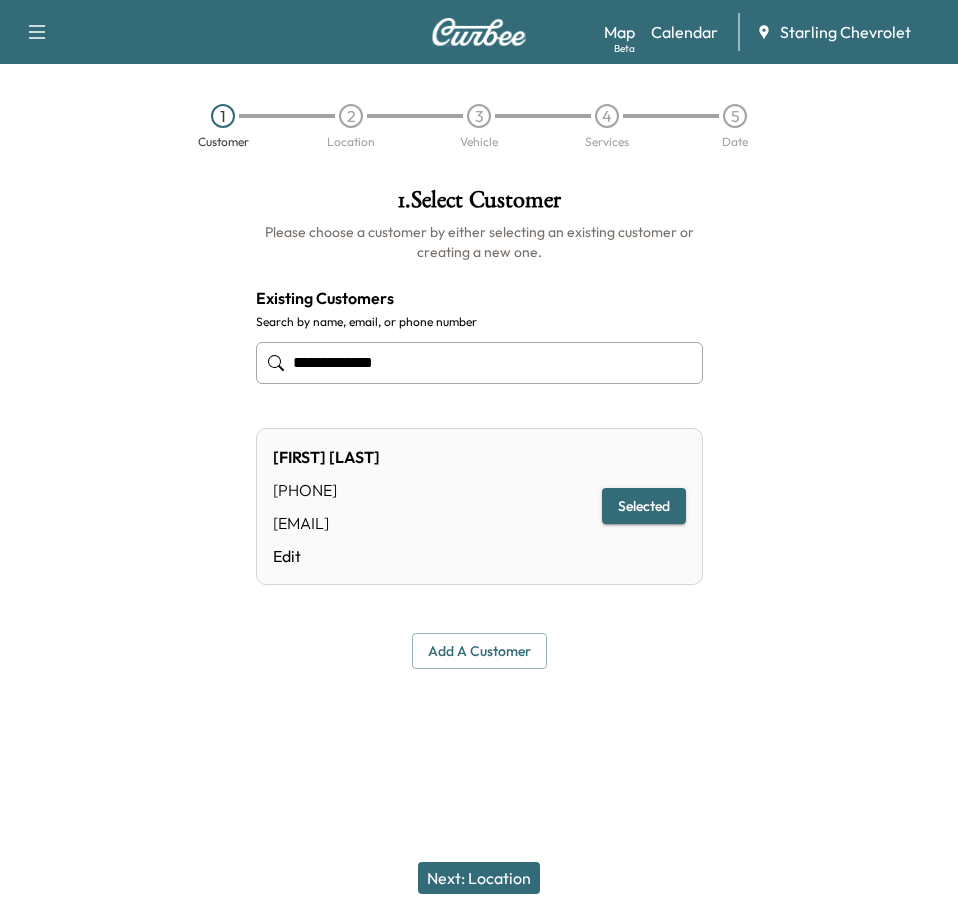 type on "**********" 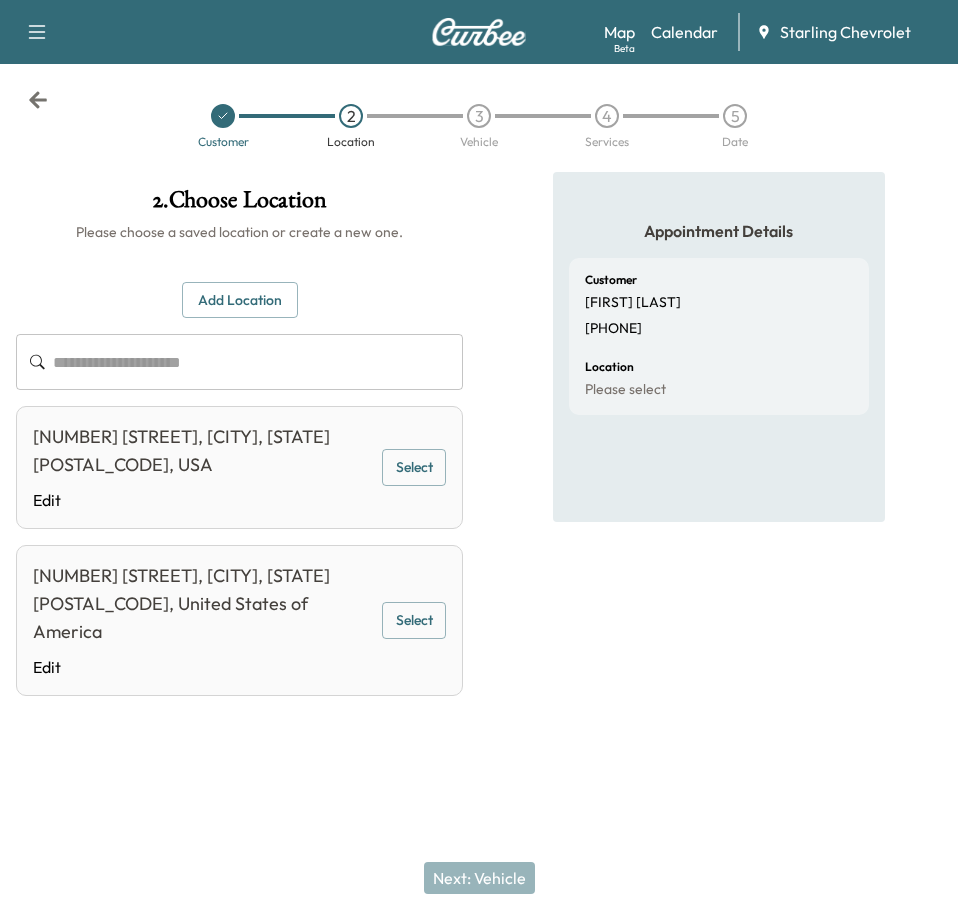 click at bounding box center (258, 362) 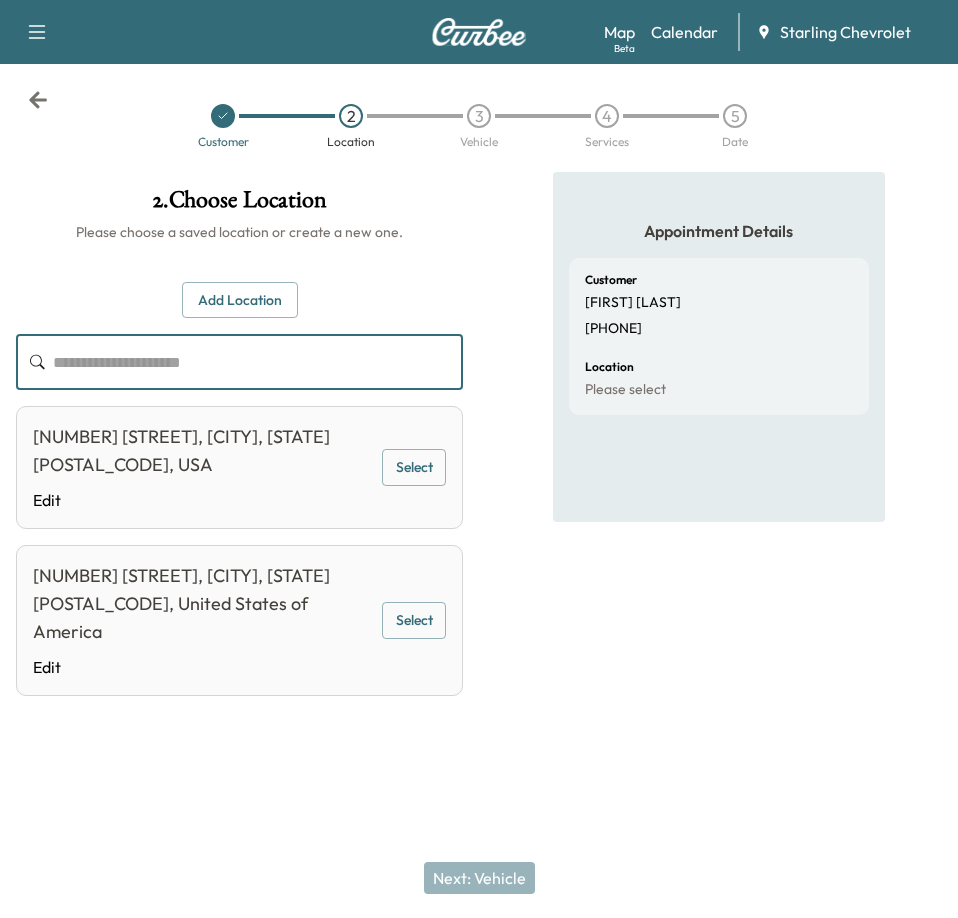 paste on "**********" 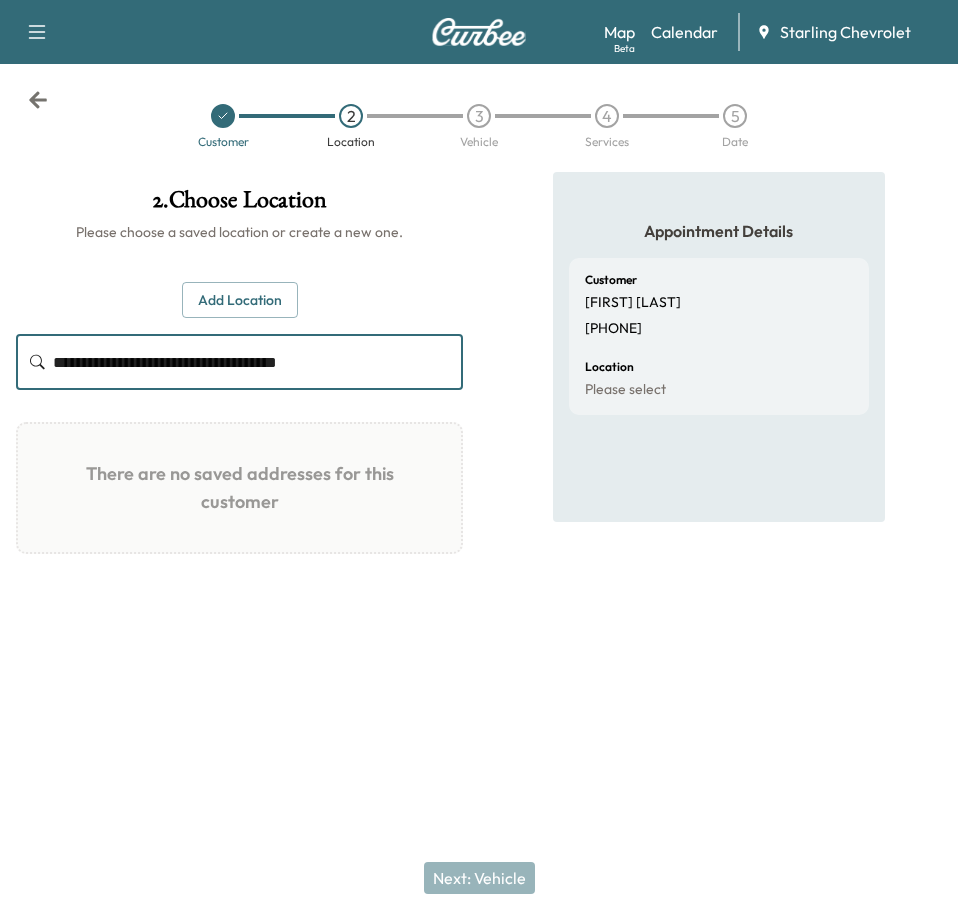 click on "**********" at bounding box center (258, 362) 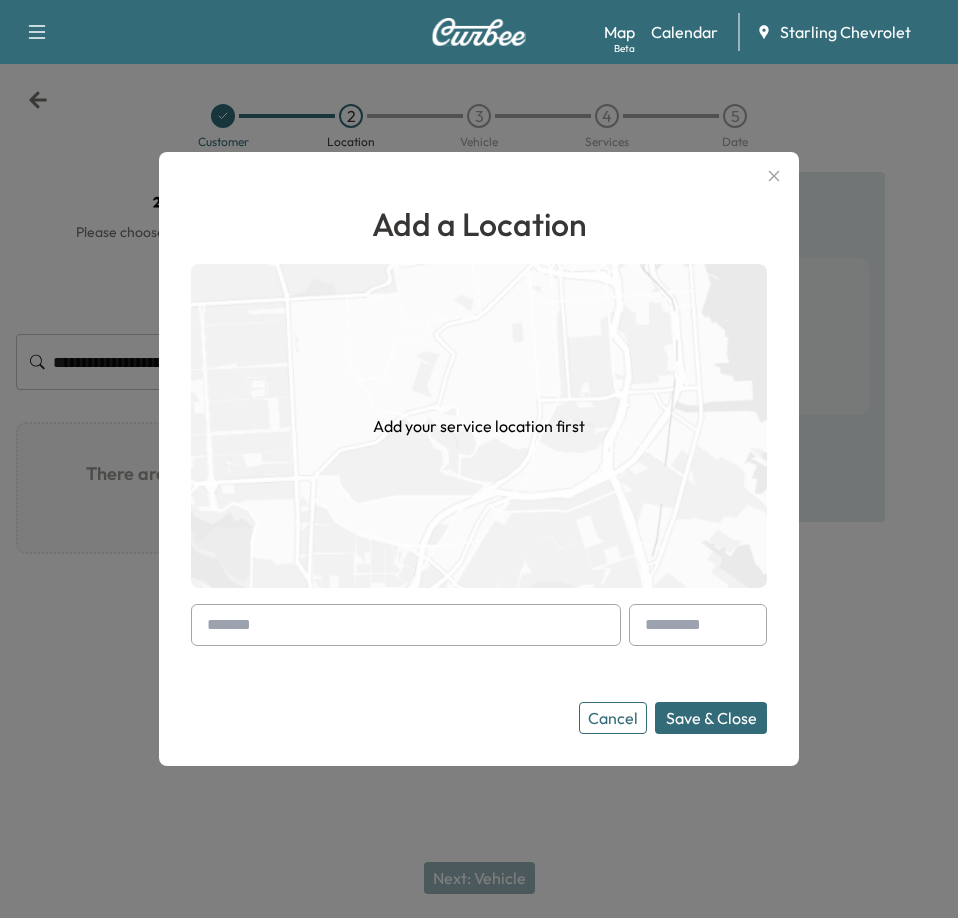 click at bounding box center (406, 625) 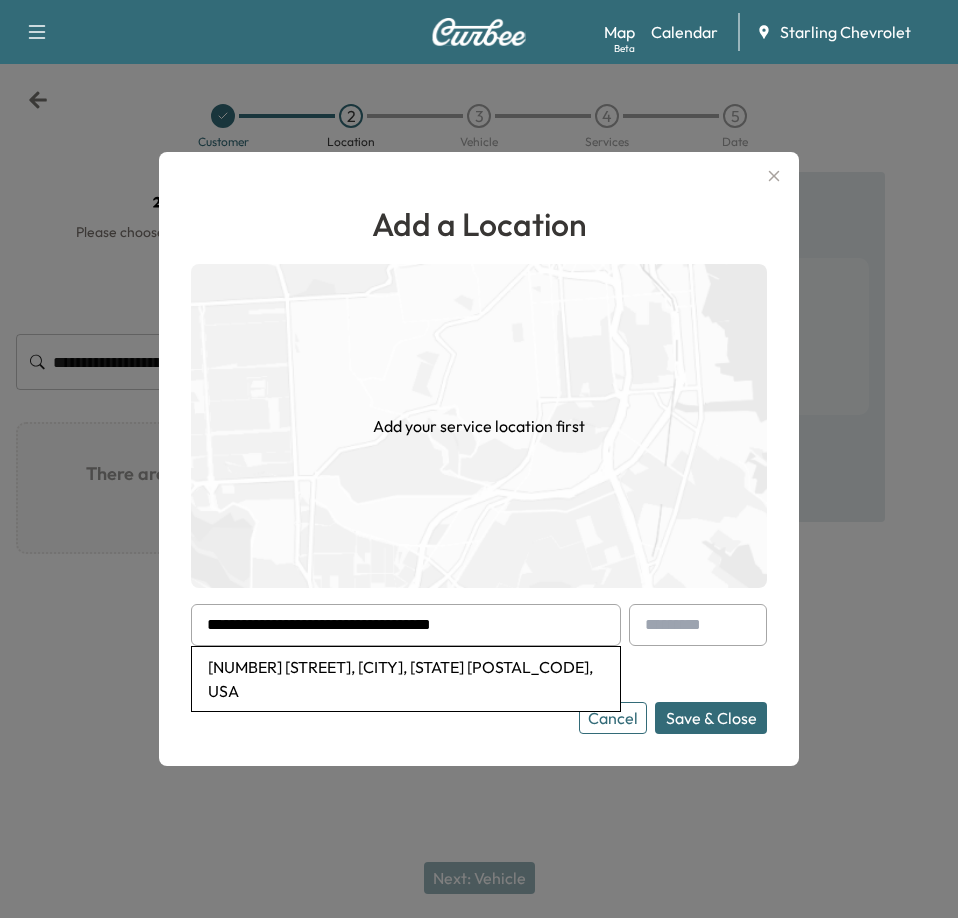 click on "[NUMBER] [STREET], [CITY], [STATE] [POSTAL_CODE], USA" at bounding box center [406, 679] 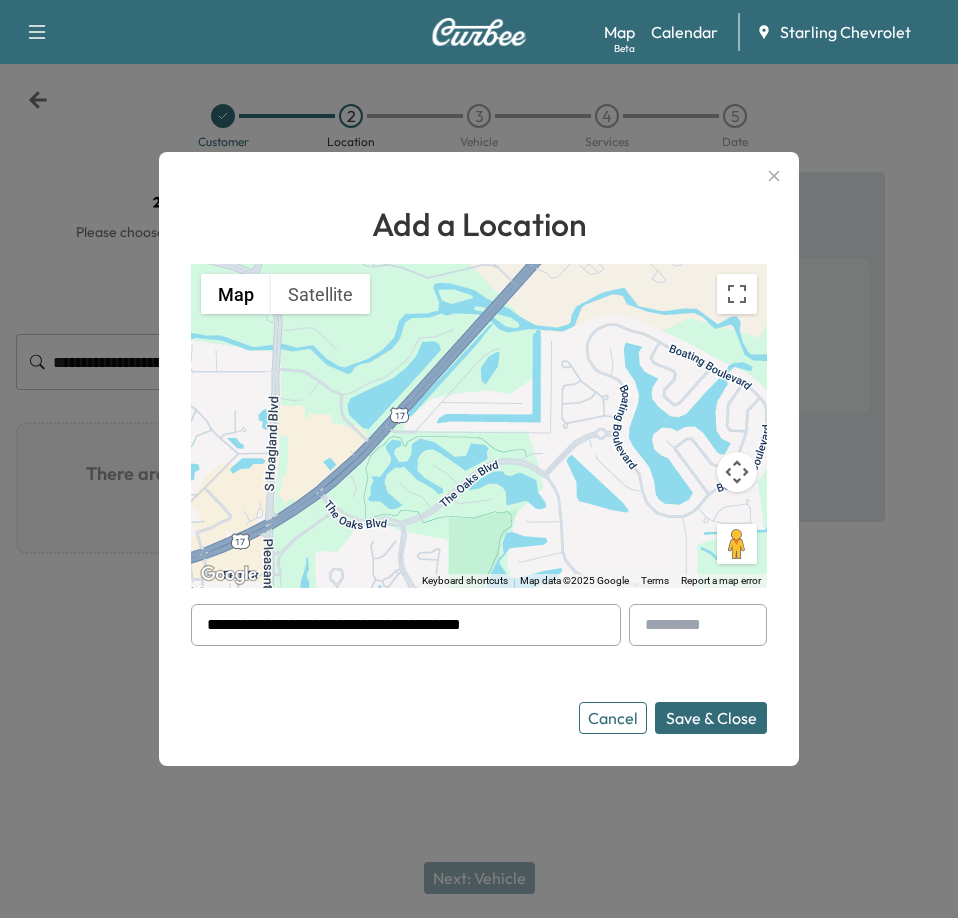 click on "Save & Close" at bounding box center (711, 718) 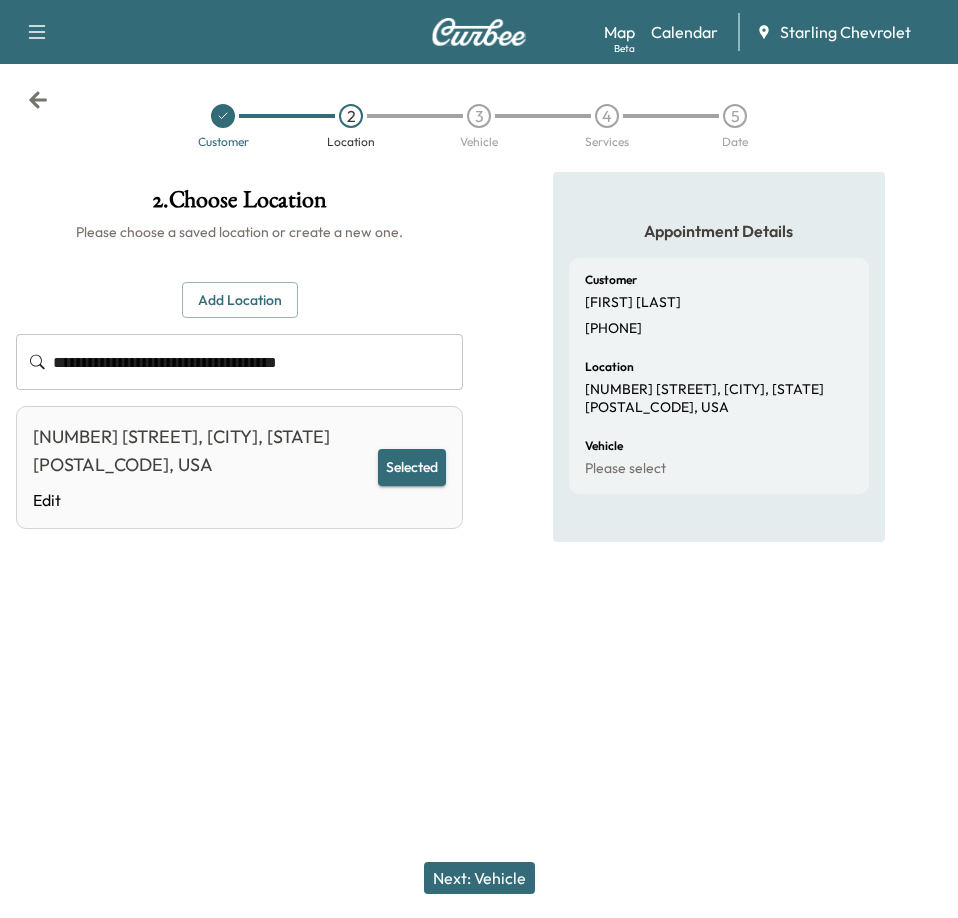 click on "Next: Vehicle" at bounding box center (479, 878) 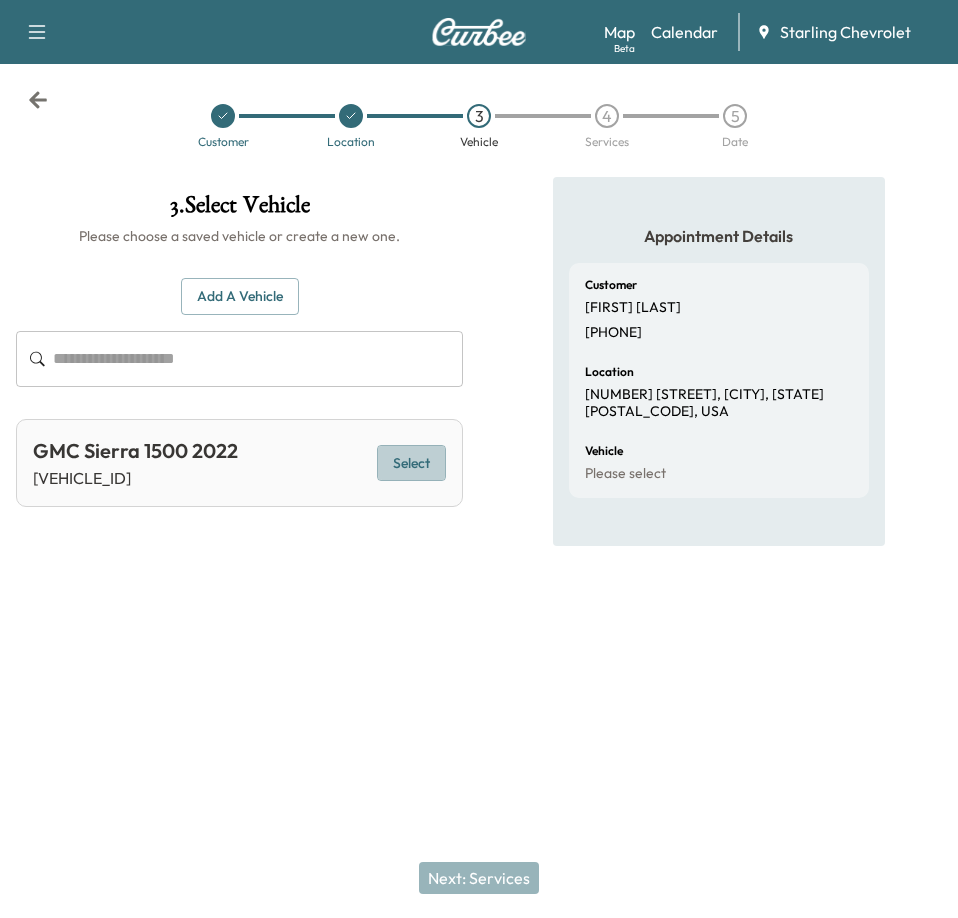 click on "Select" at bounding box center (411, 463) 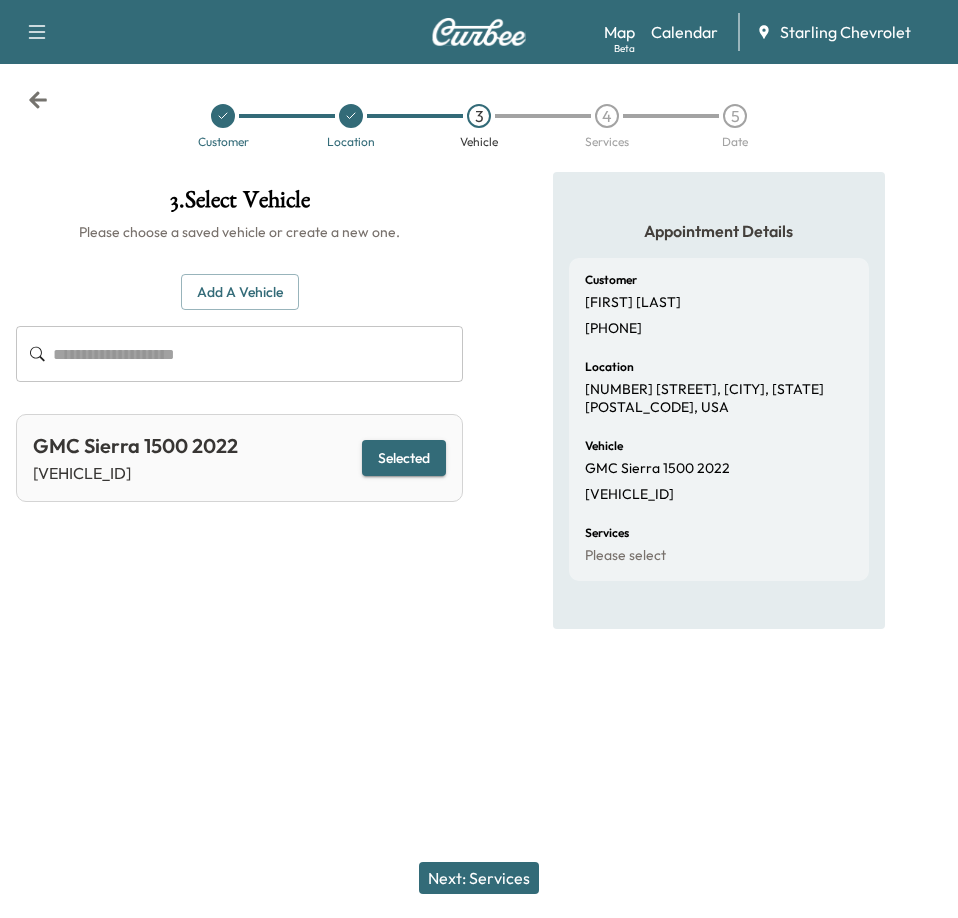 click on "Next: Services" at bounding box center (479, 878) 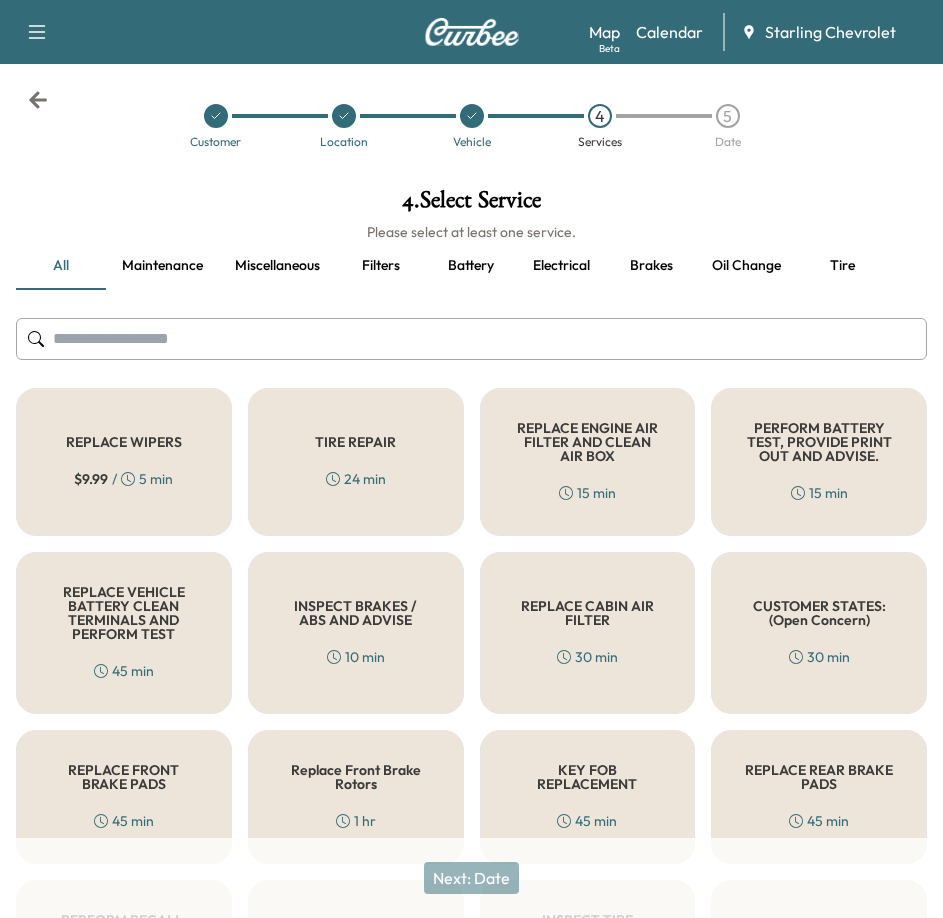click at bounding box center [471, 339] 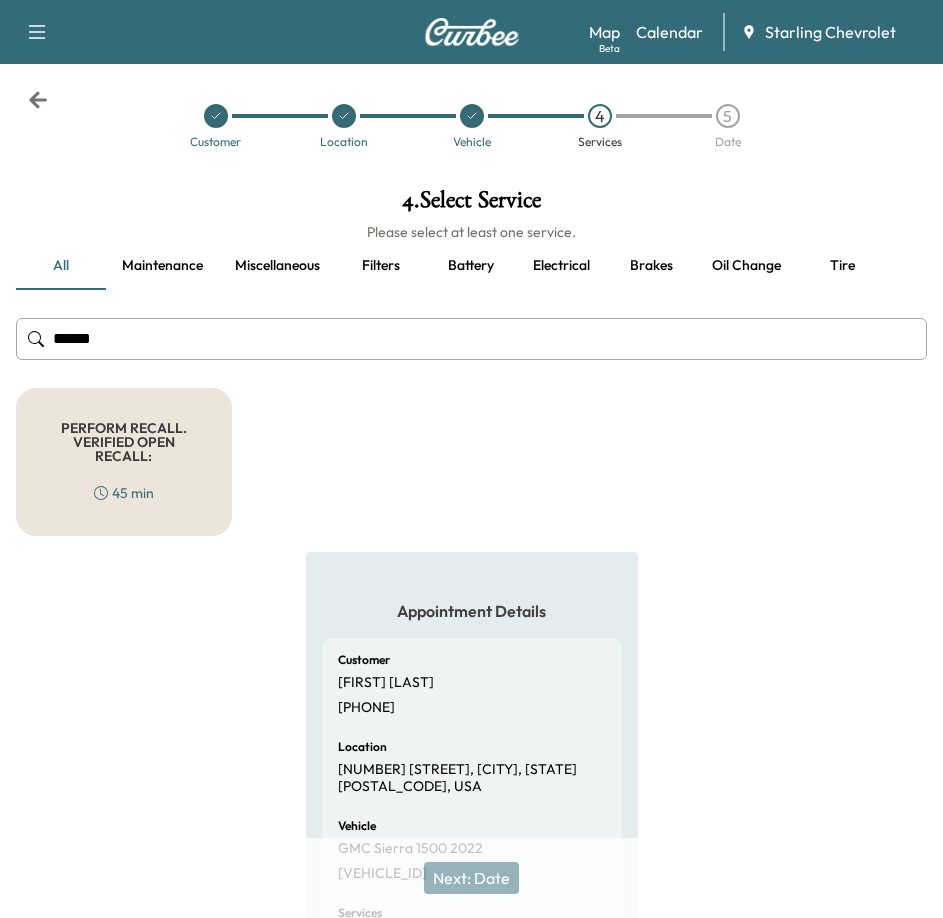 type on "******" 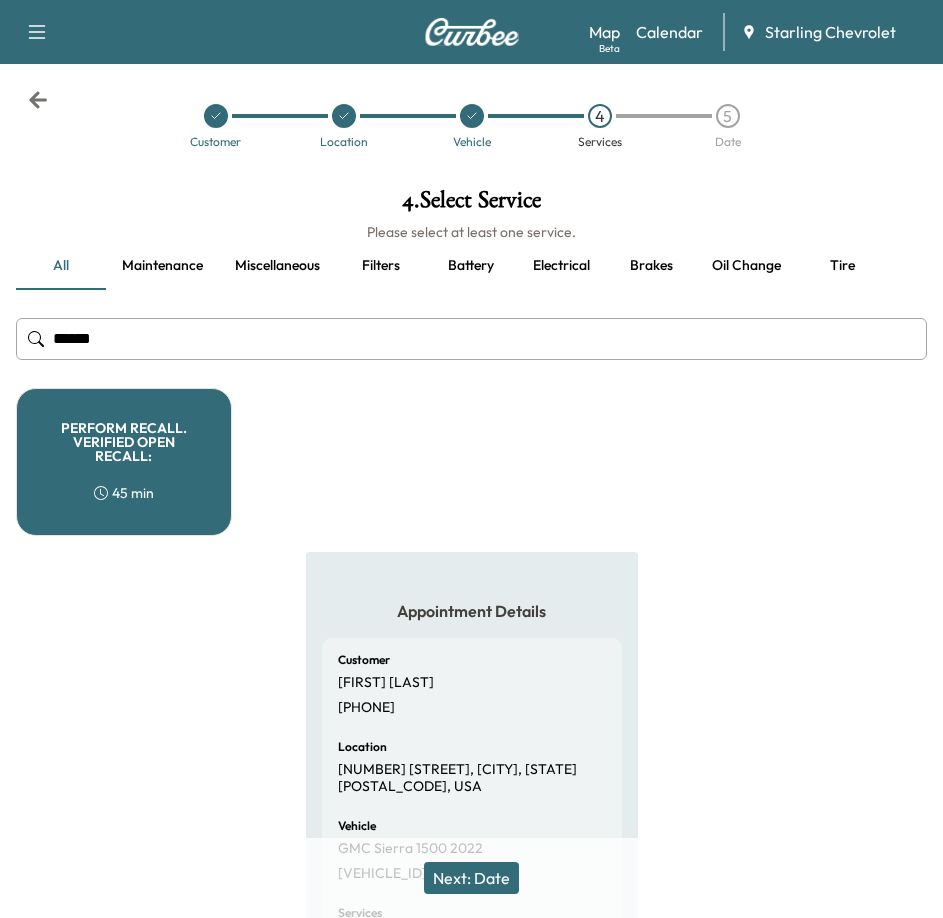 drag, startPoint x: 144, startPoint y: 455, endPoint x: 156, endPoint y: 510, distance: 56.293873 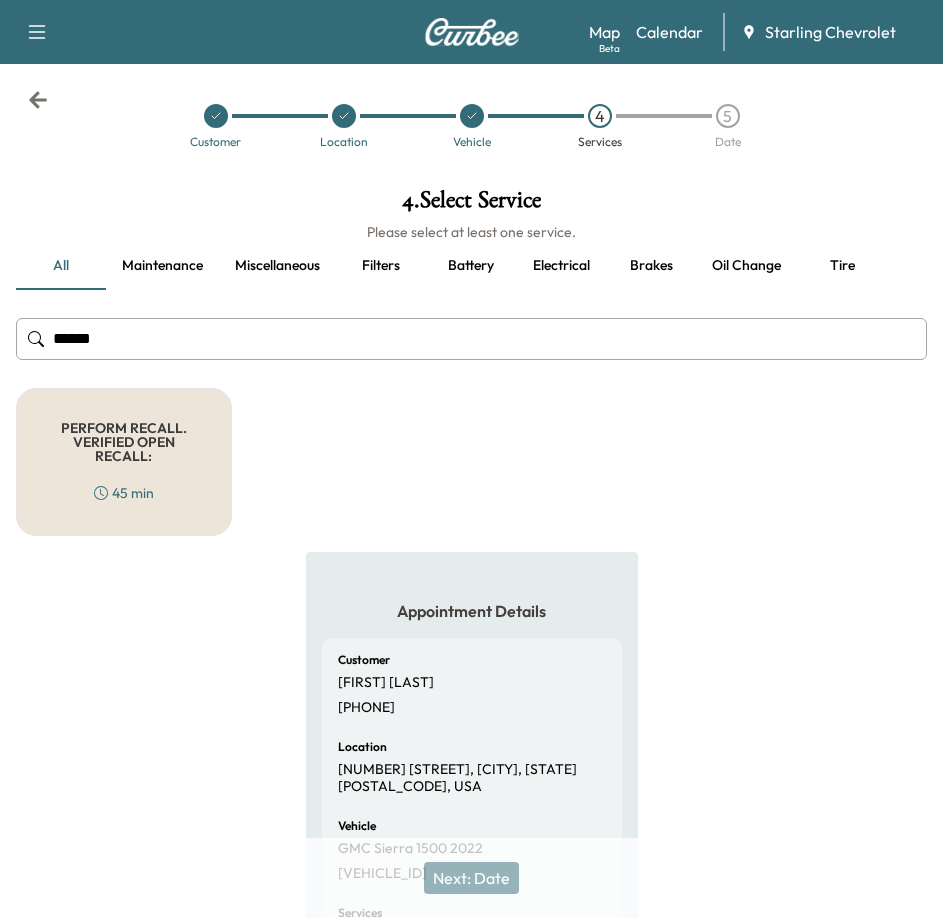 click on "PERFORM RECALL. VERIFIED OPEN RECALL: 45 min" at bounding box center (124, 462) 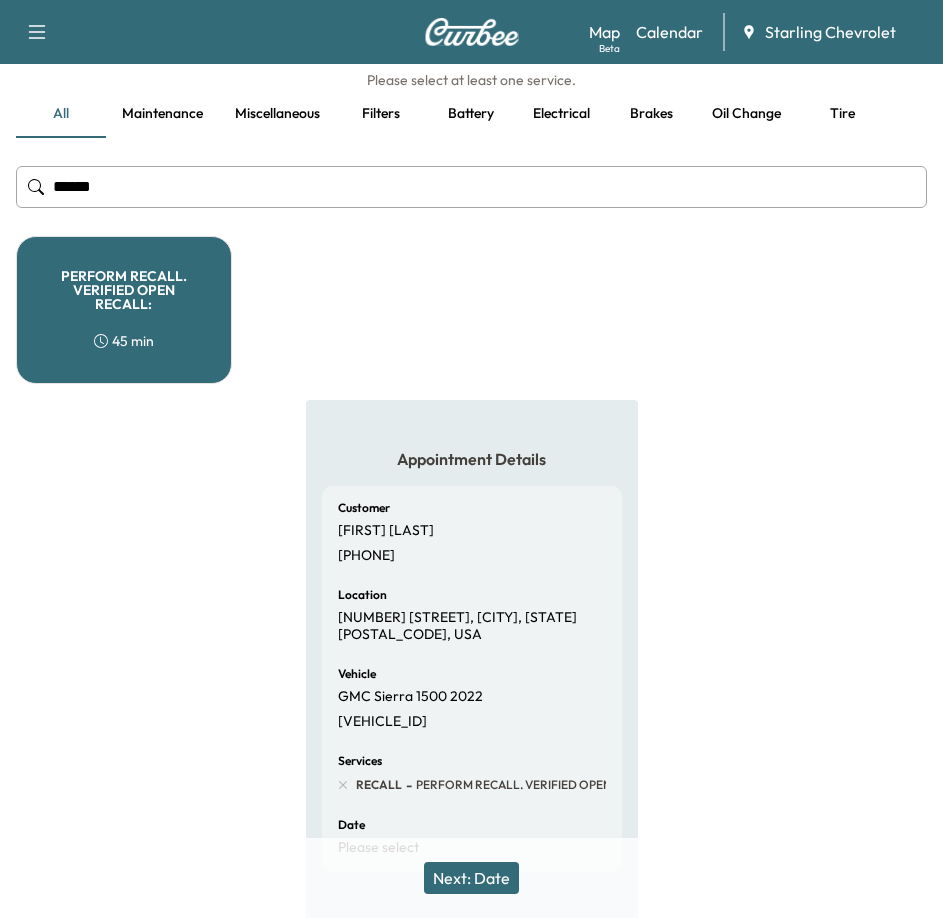 scroll, scrollTop: 298, scrollLeft: 0, axis: vertical 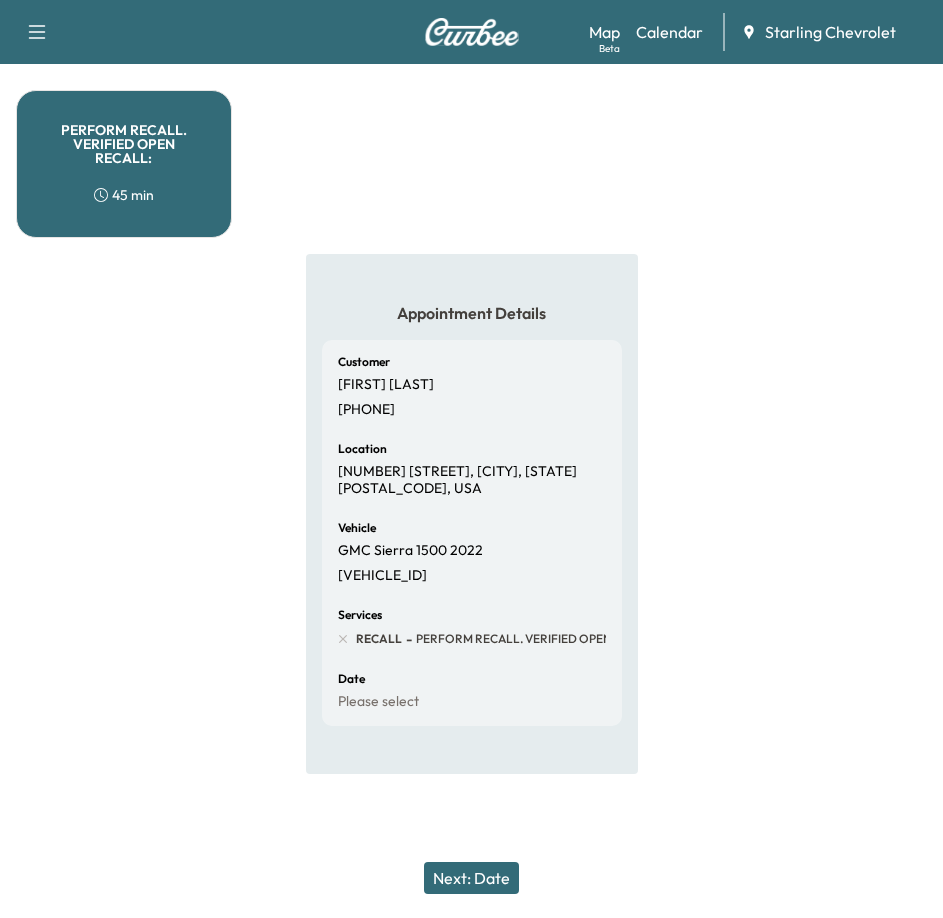 click on "Next: Date" at bounding box center (471, 878) 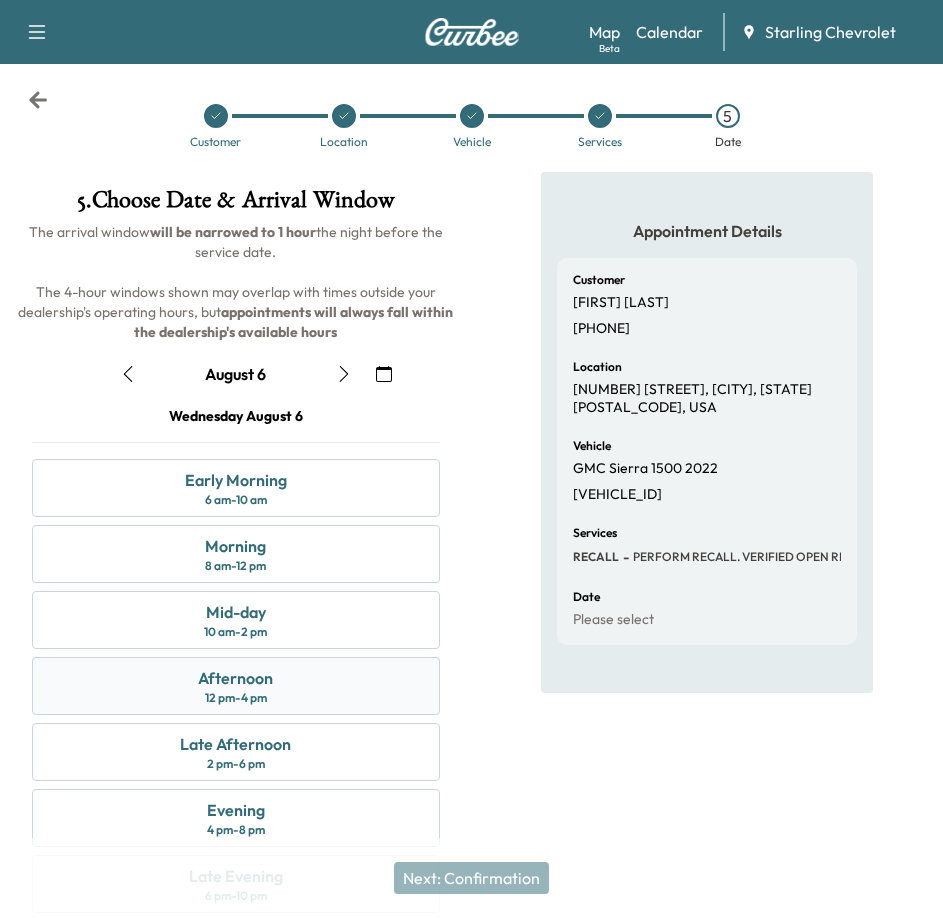 click on "Afternoon 12 pm  -  4 pm" at bounding box center [236, 686] 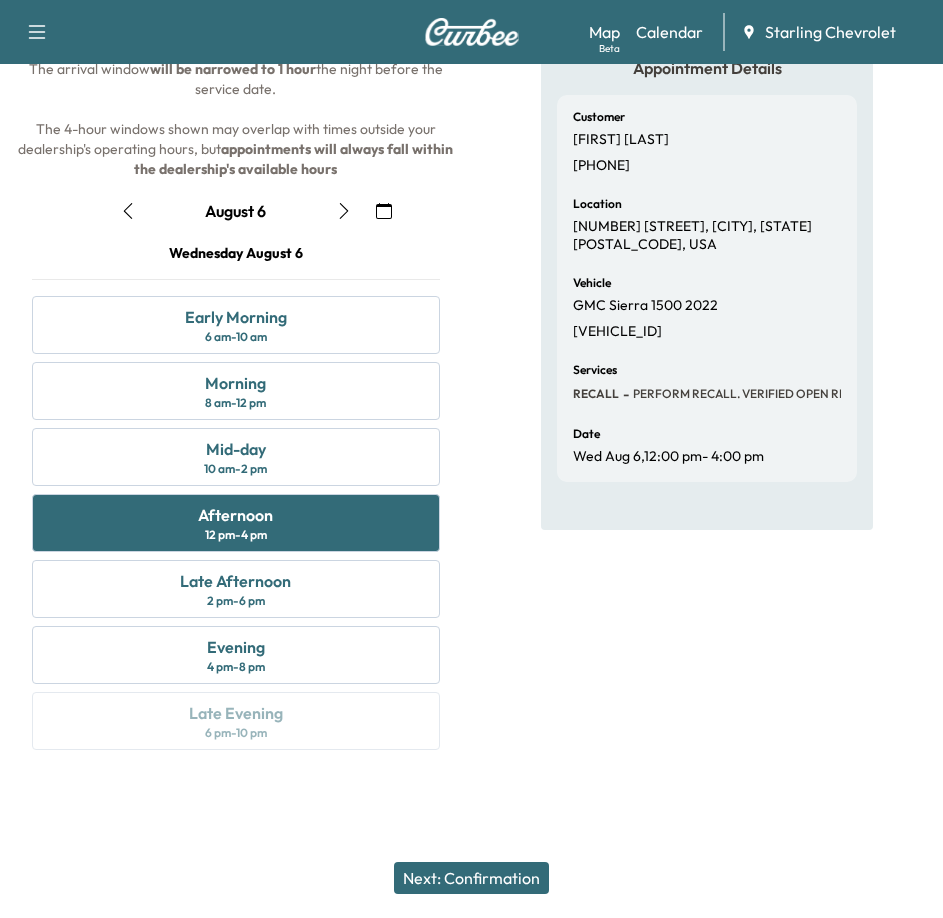 click on "Next: Confirmation" at bounding box center (471, 878) 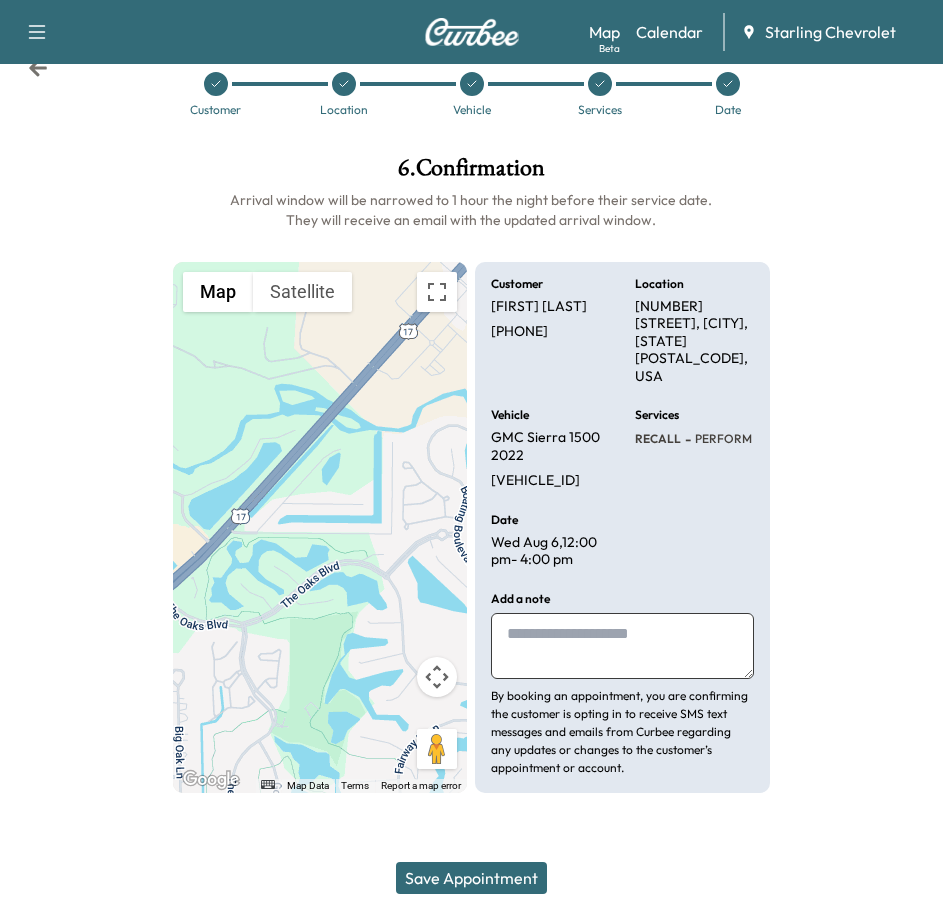 click at bounding box center [622, 646] 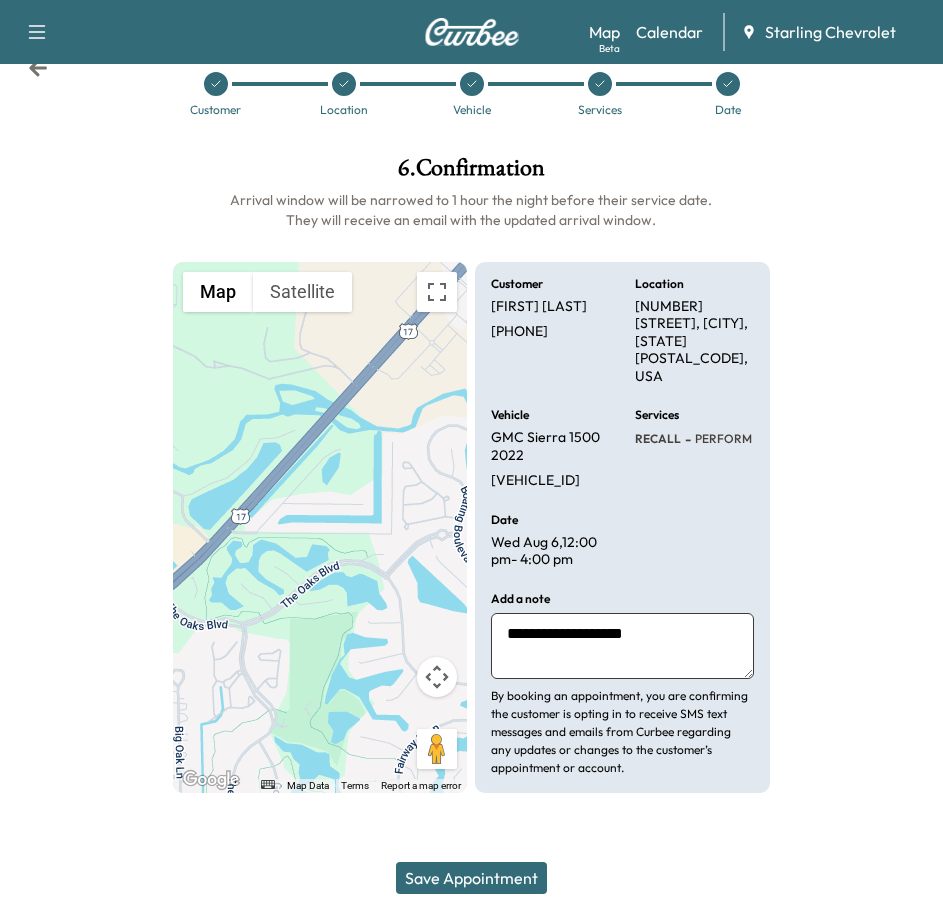 type on "**********" 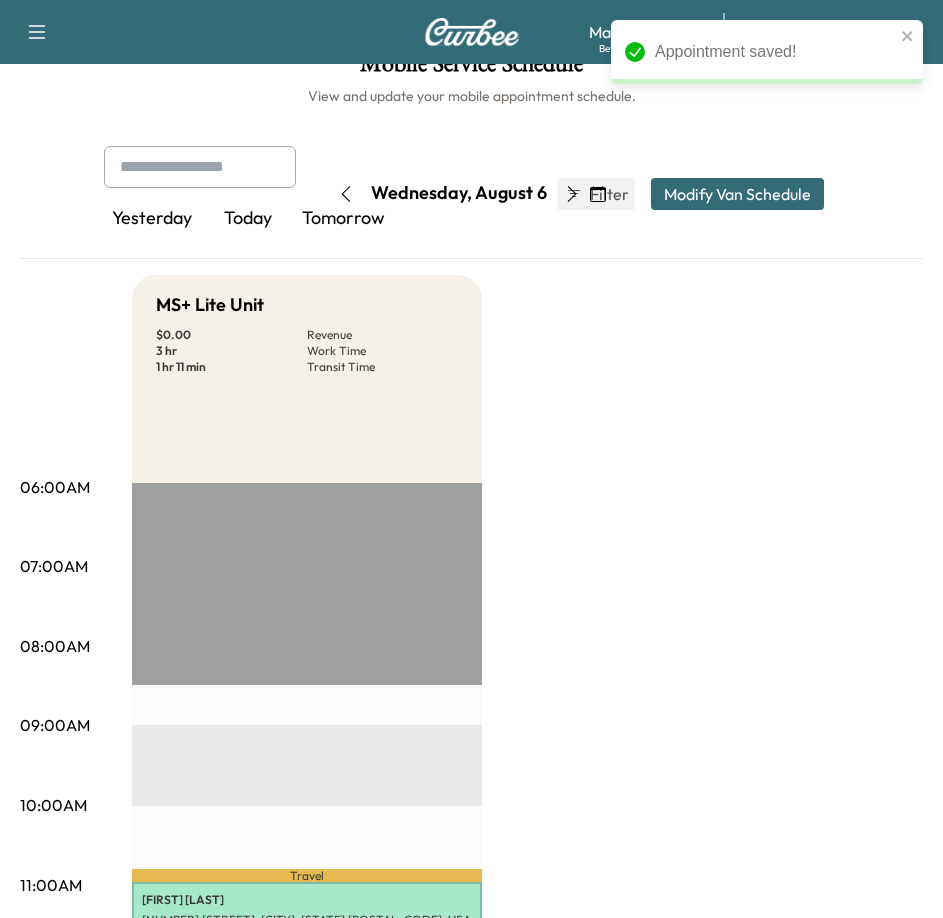 click on "MS+ Lite Unit $ 0.00 Revenue 3 hr Work Time 1 hr 11 min Transit Time Travel [FIRST]   [LAST] [NUMBER] [STREET], [CITY], [STATE] [POSTAL_CODE], USA   $ 0.00 10:57 am  -  11:42 am Travel [FIRST]   [LAST] [NUMBER] [STREET], [CITY], [STATE] [POSTAL_CODE], USA   $ 0.00 11:47 am  -  12:32 pm Travel [FIRST]   [LAST] [NUMBER] [STREET], [CITY], [STATE] [POSTAL_CODE], USA   $ 0.00 12:56 pm  -  1:41 pm Travel [FIRST]   [LAST] [NUMBER] [STREET], [CITY], [STATE] [POSTAL_CODE], United States of America    $ 0.00 2:00 pm  -  2:45 pm Travel EST Start" at bounding box center [527, 1025] 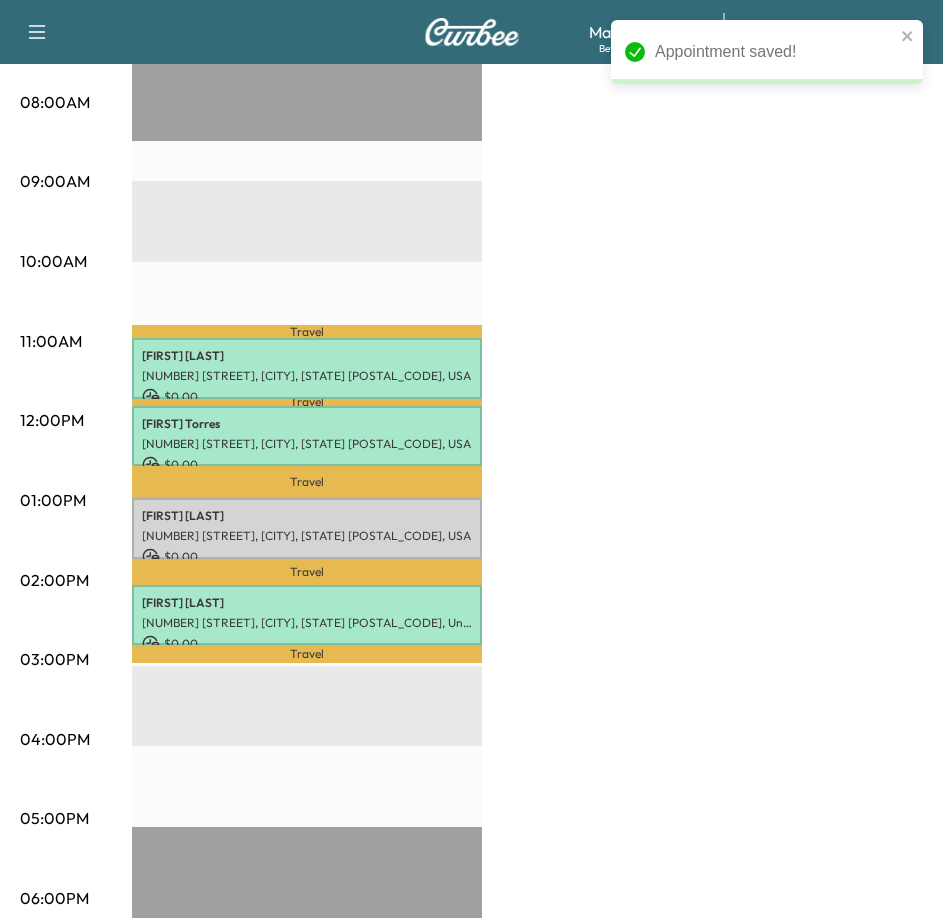 scroll, scrollTop: 632, scrollLeft: 0, axis: vertical 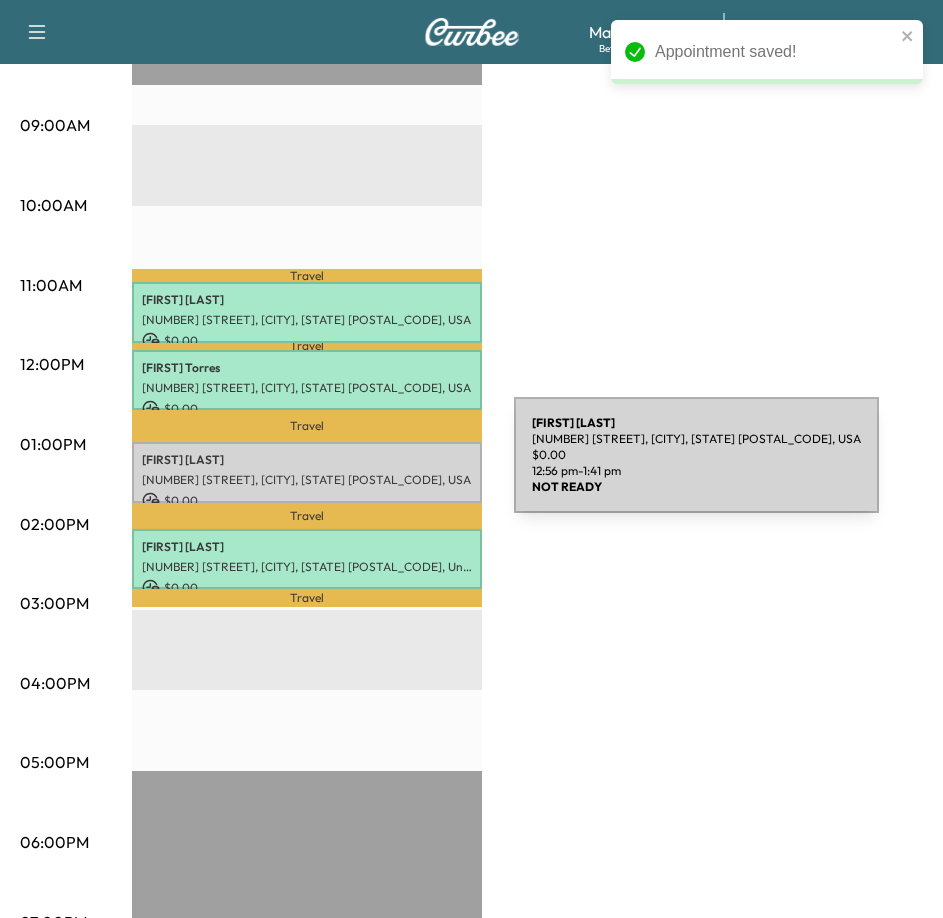 click on "[NUMBER] [STREET], [CITY], [STATE] [POSTAL_CODE], USA" at bounding box center [307, 480] 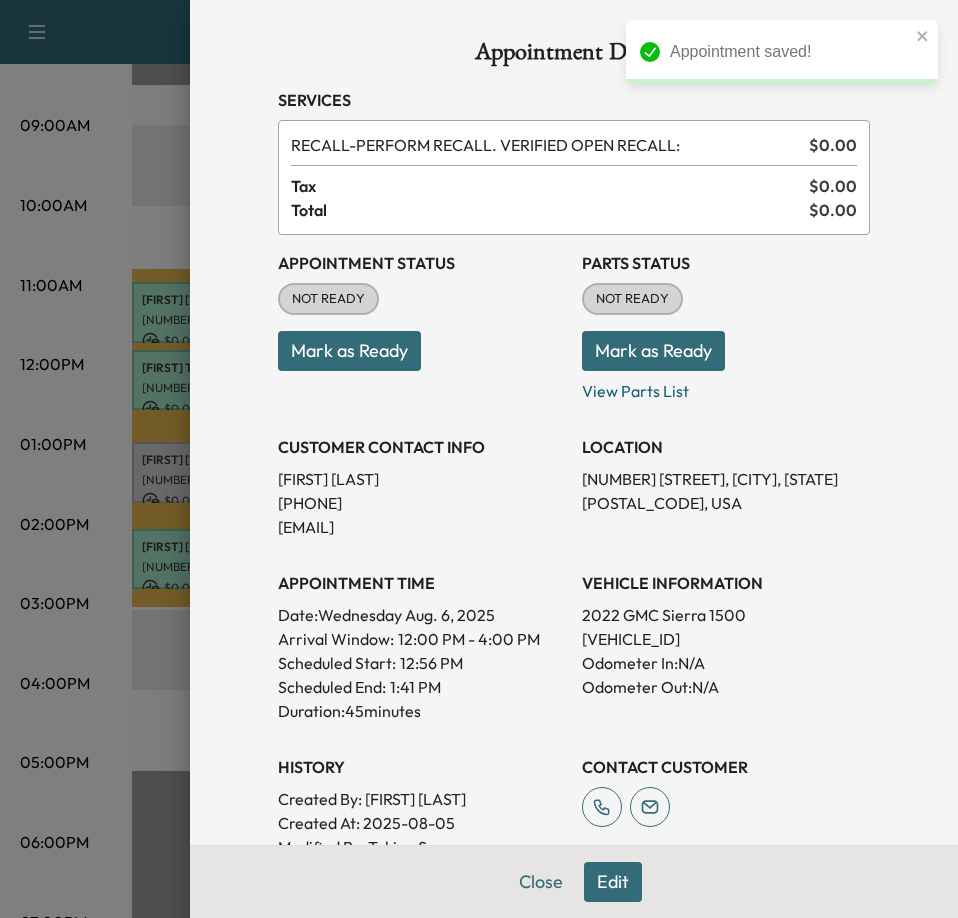 click on "Mark as Ready" at bounding box center [349, 351] 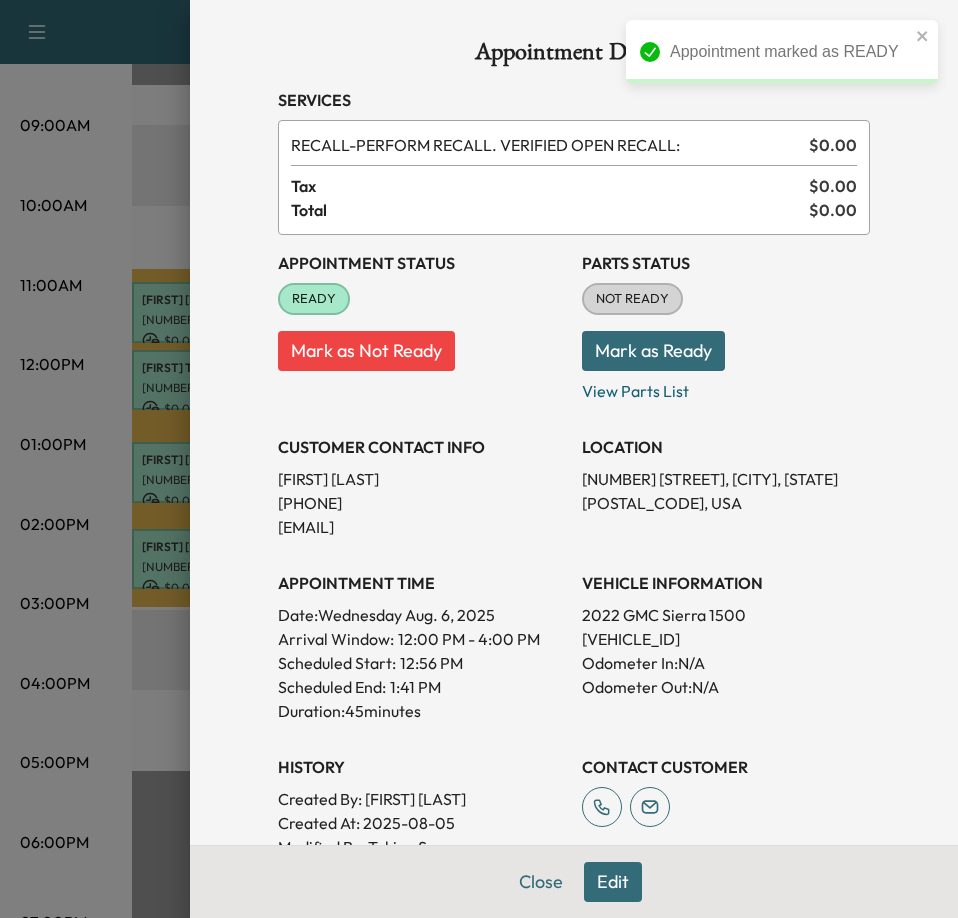 click on "Mark as Ready" at bounding box center (653, 351) 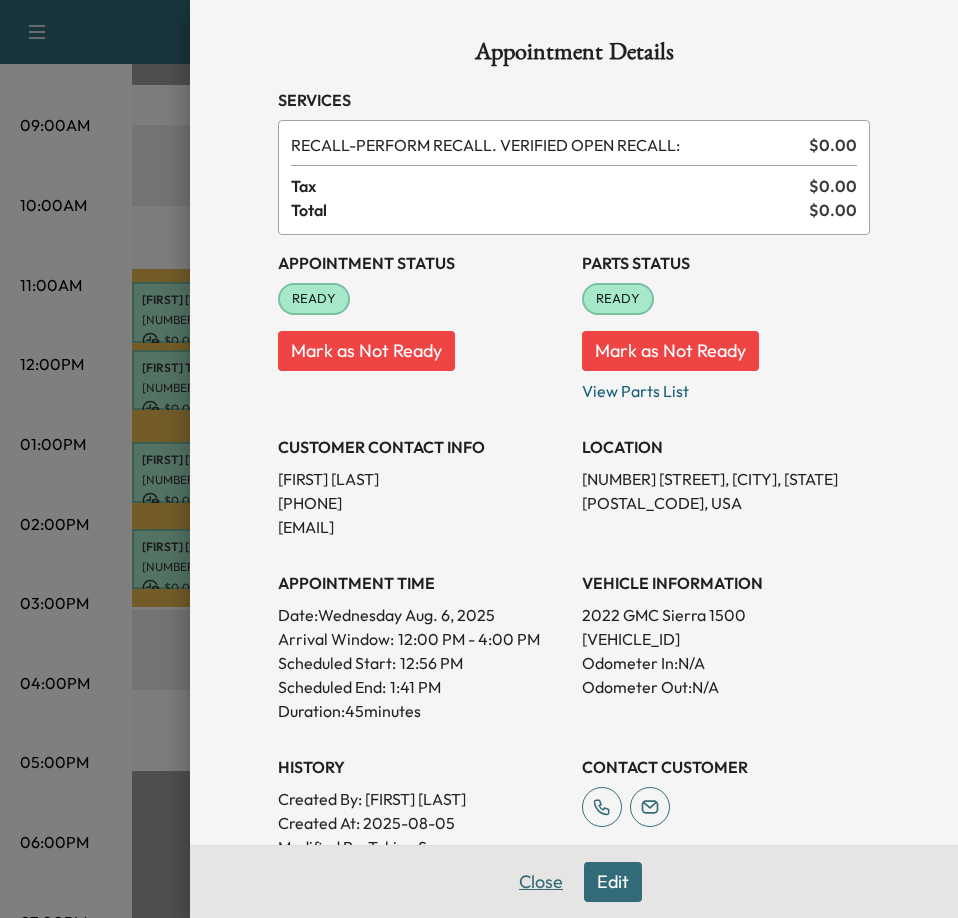 click on "Close" at bounding box center (541, 882) 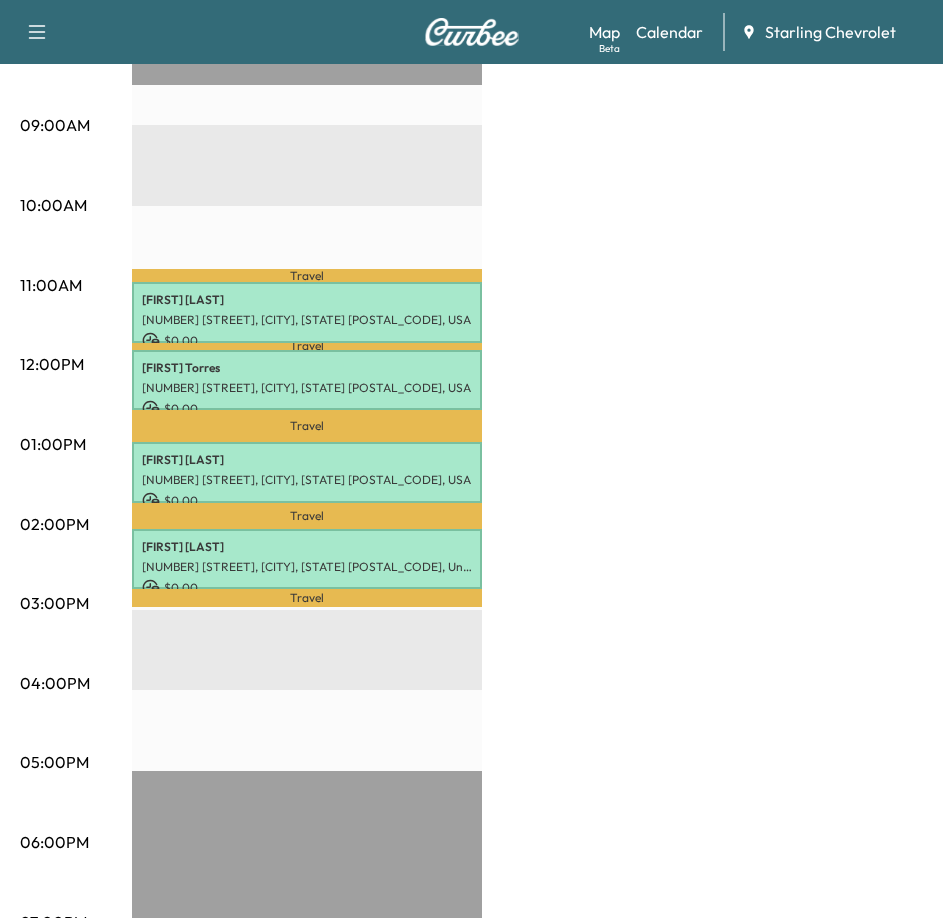 click on "MS+ Lite Unit $ 0.00 Revenue 3 hr Work Time 1 hr 11 min Transit Time Travel [FIRST]   [LAST] [NUMBER] [STREET], [CITY], [STATE] [POSTAL_CODE], USA   $ 0.00 10:57 am  -  11:42 am Travel [FIRST]   [LAST] [NUMBER] [STREET], [CITY], [STATE] [POSTAL_CODE], USA   $ 0.00 11:47 am  -  12:32 pm Travel [FIRST]   [LAST] [NUMBER] [STREET], [CITY], [STATE] [POSTAL_CODE], USA   $ 0.00 12:56 pm  -  1:41 pm Travel [FIRST]   [LAST] [NUMBER] [STREET], [CITY], [STATE] [POSTAL_CODE], United States of America    $ 0.00 2:00 pm  -  2:45 pm Travel EST Start" at bounding box center (527, 425) 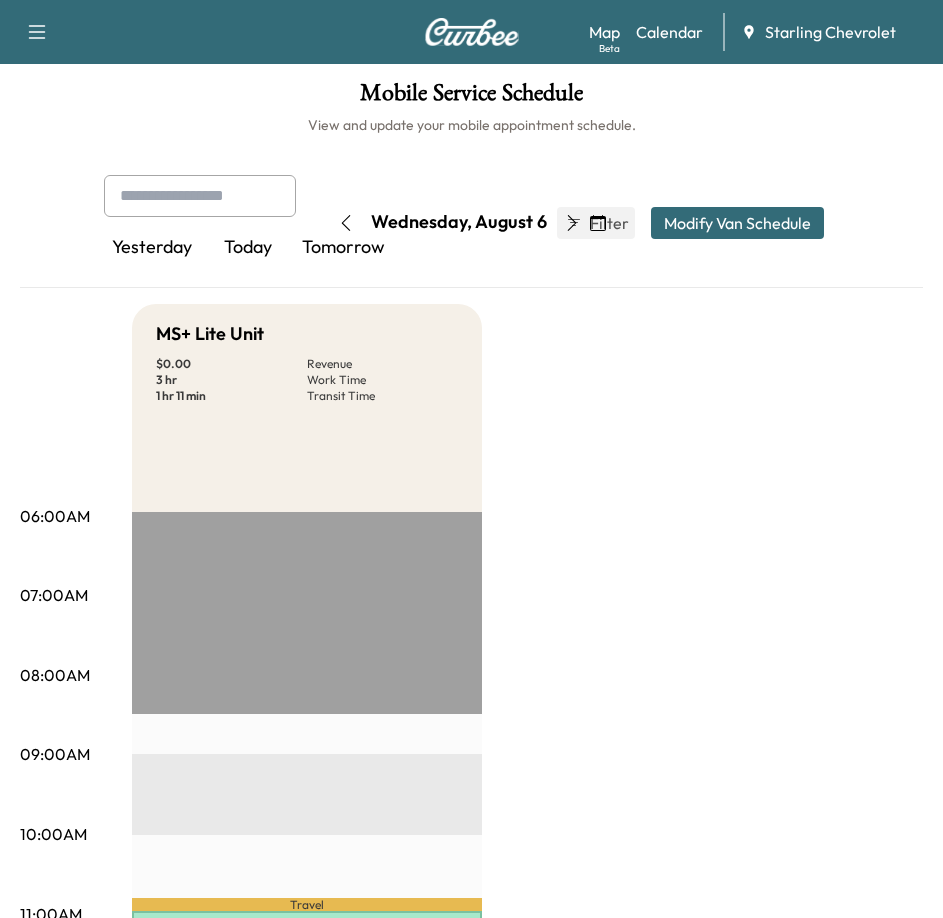 scroll, scrollTop: 0, scrollLeft: 0, axis: both 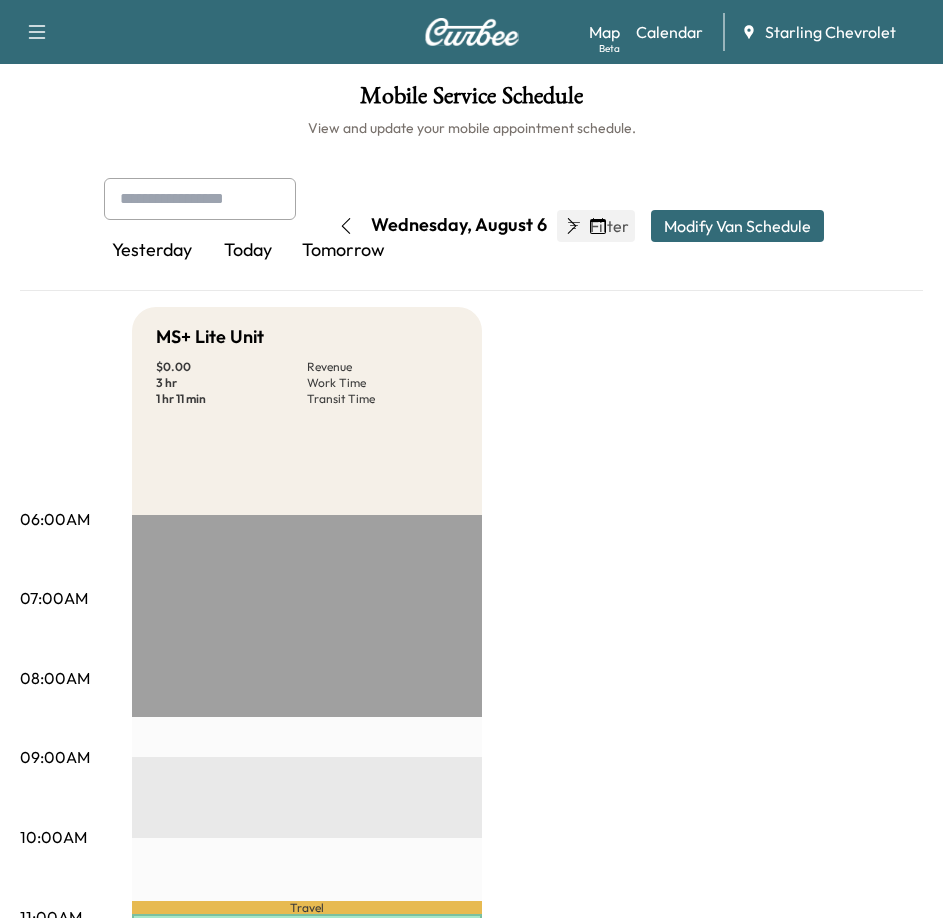 click 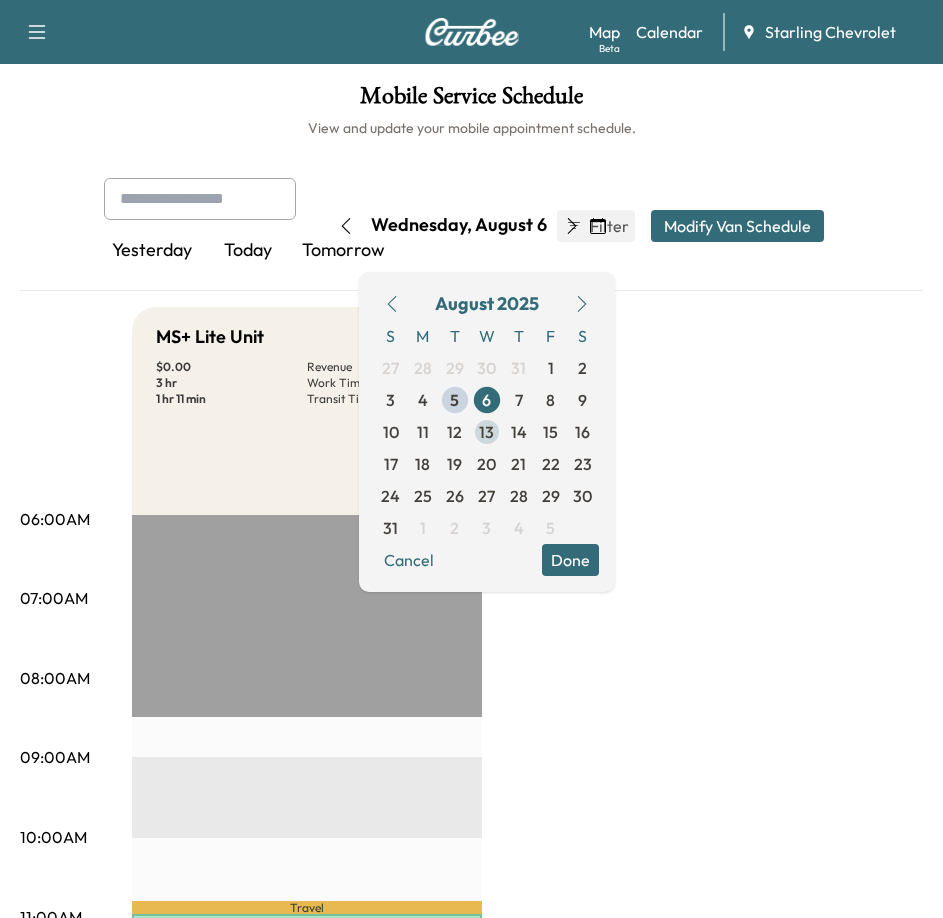 click on "13" at bounding box center [487, 432] 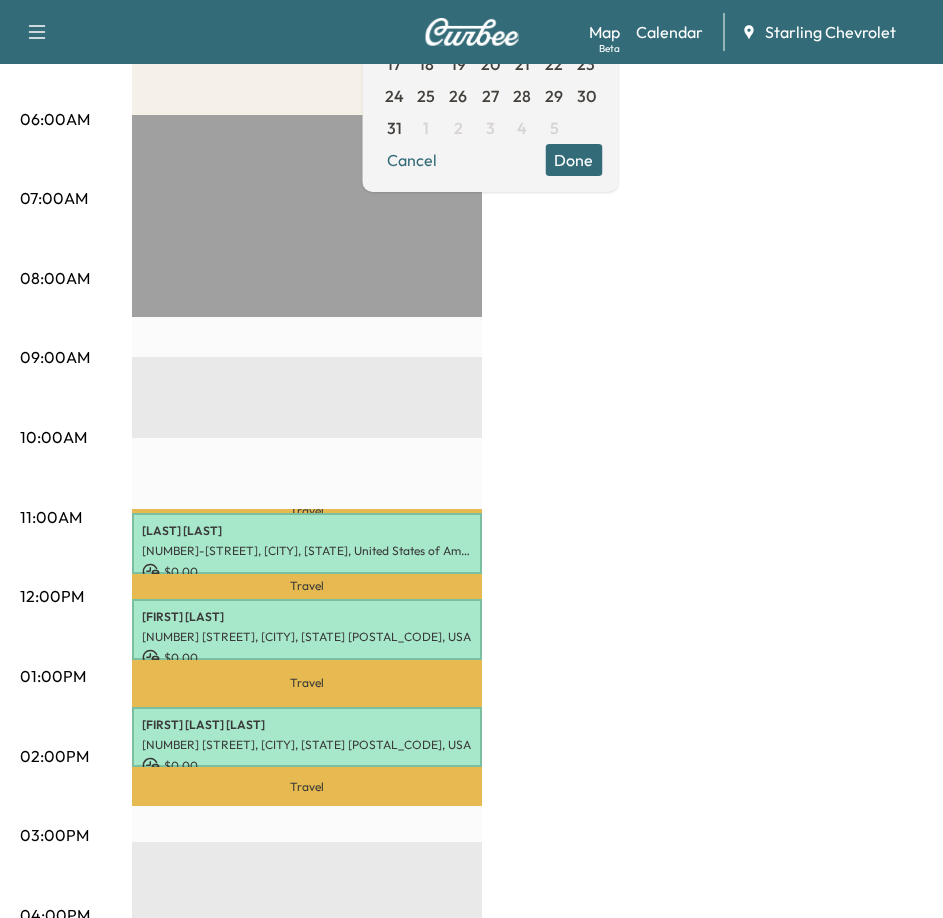 scroll, scrollTop: 300, scrollLeft: 0, axis: vertical 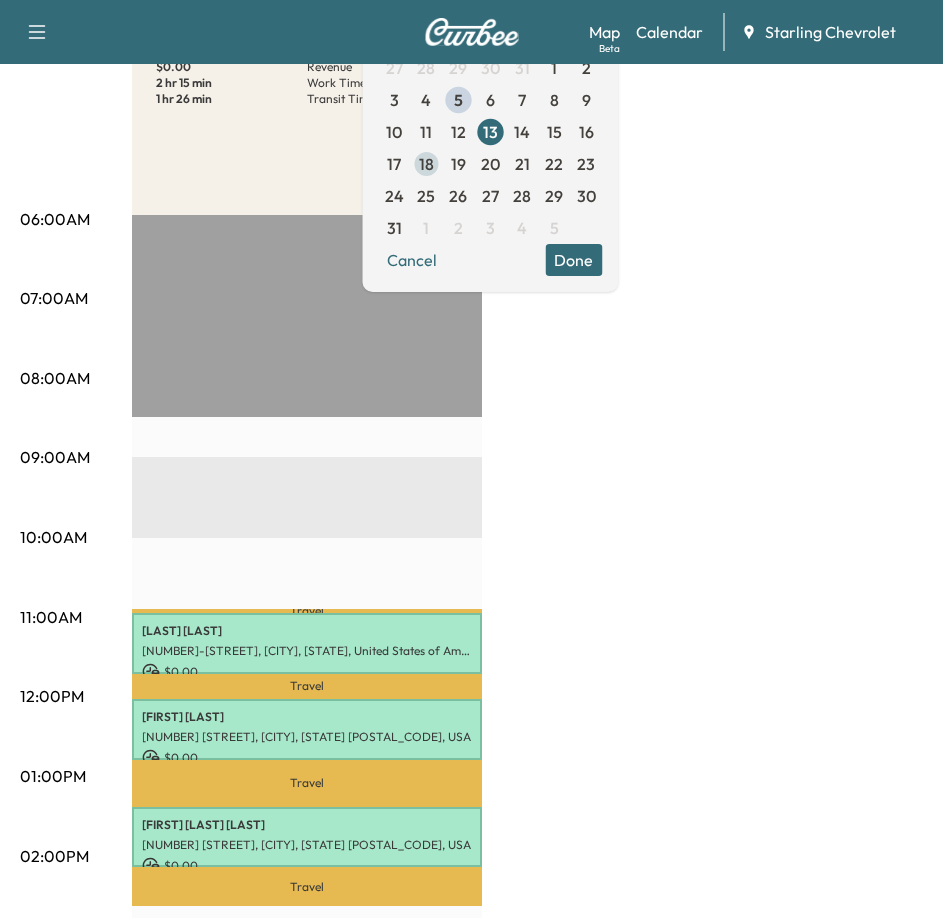click on "18" at bounding box center [426, 164] 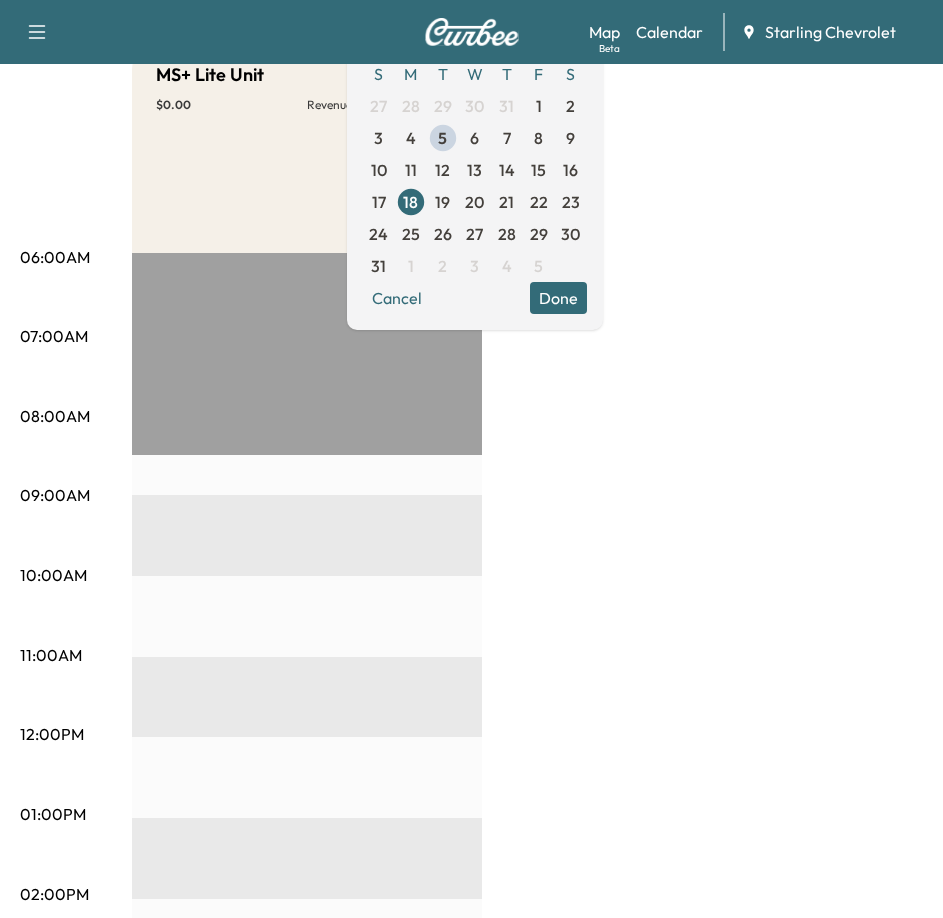 scroll, scrollTop: 200, scrollLeft: 0, axis: vertical 